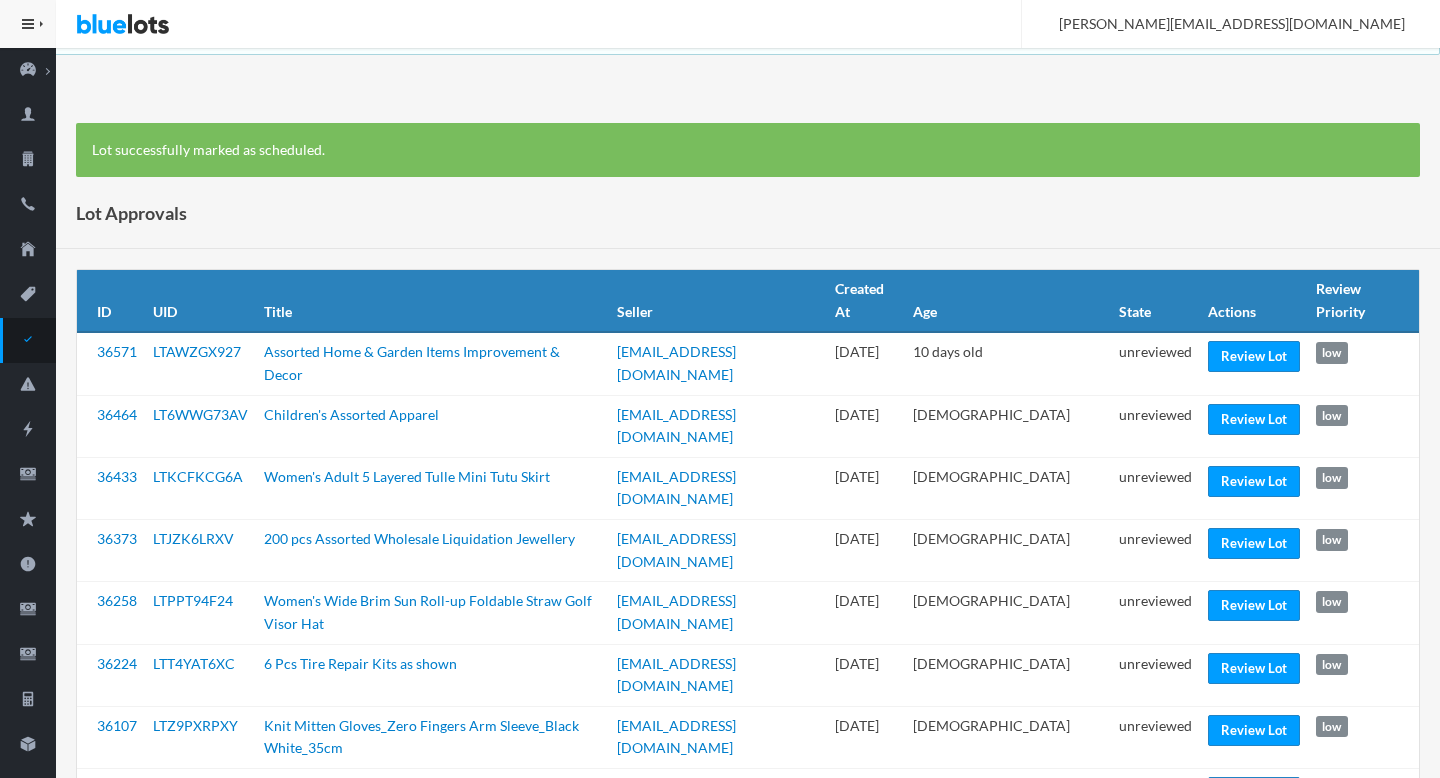 scroll, scrollTop: 0, scrollLeft: 0, axis: both 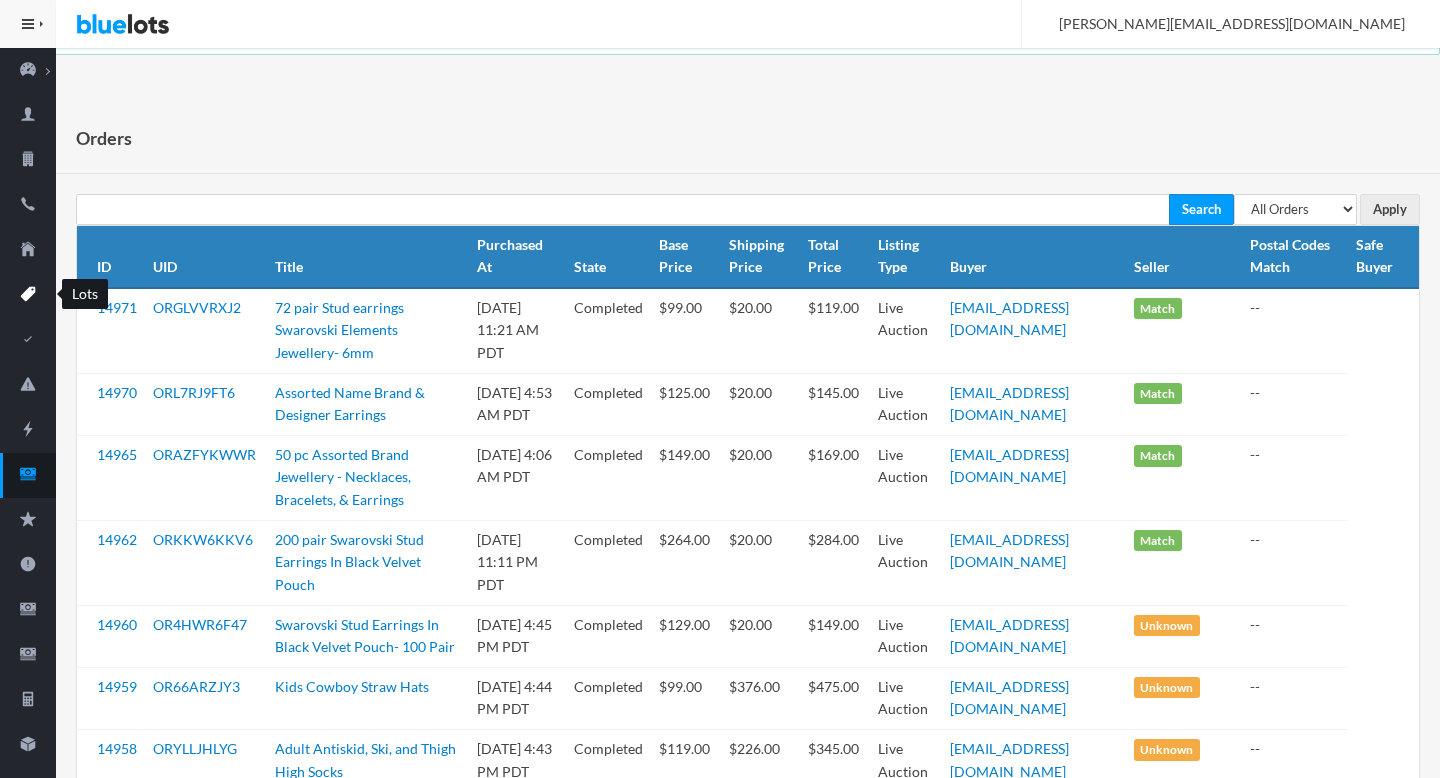 click 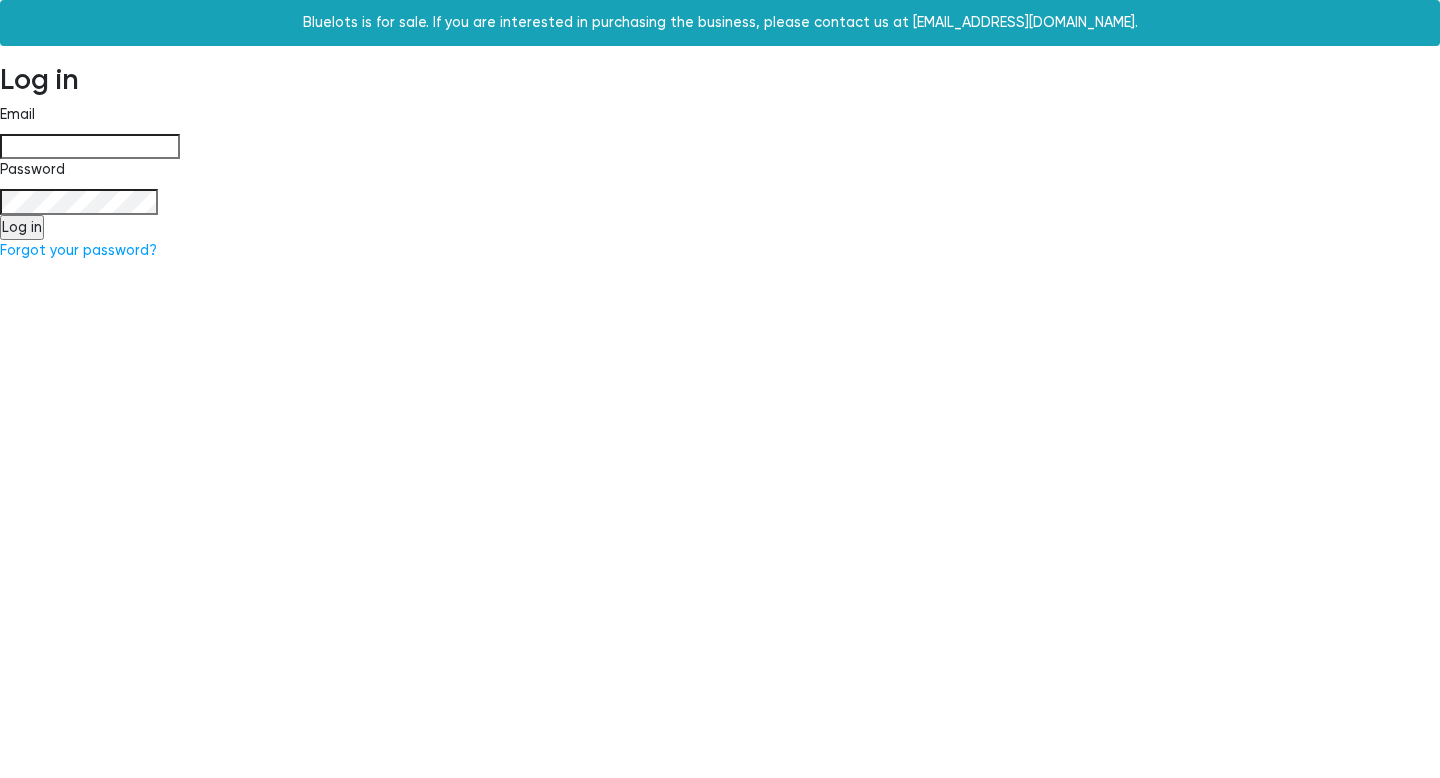 scroll, scrollTop: 0, scrollLeft: 0, axis: both 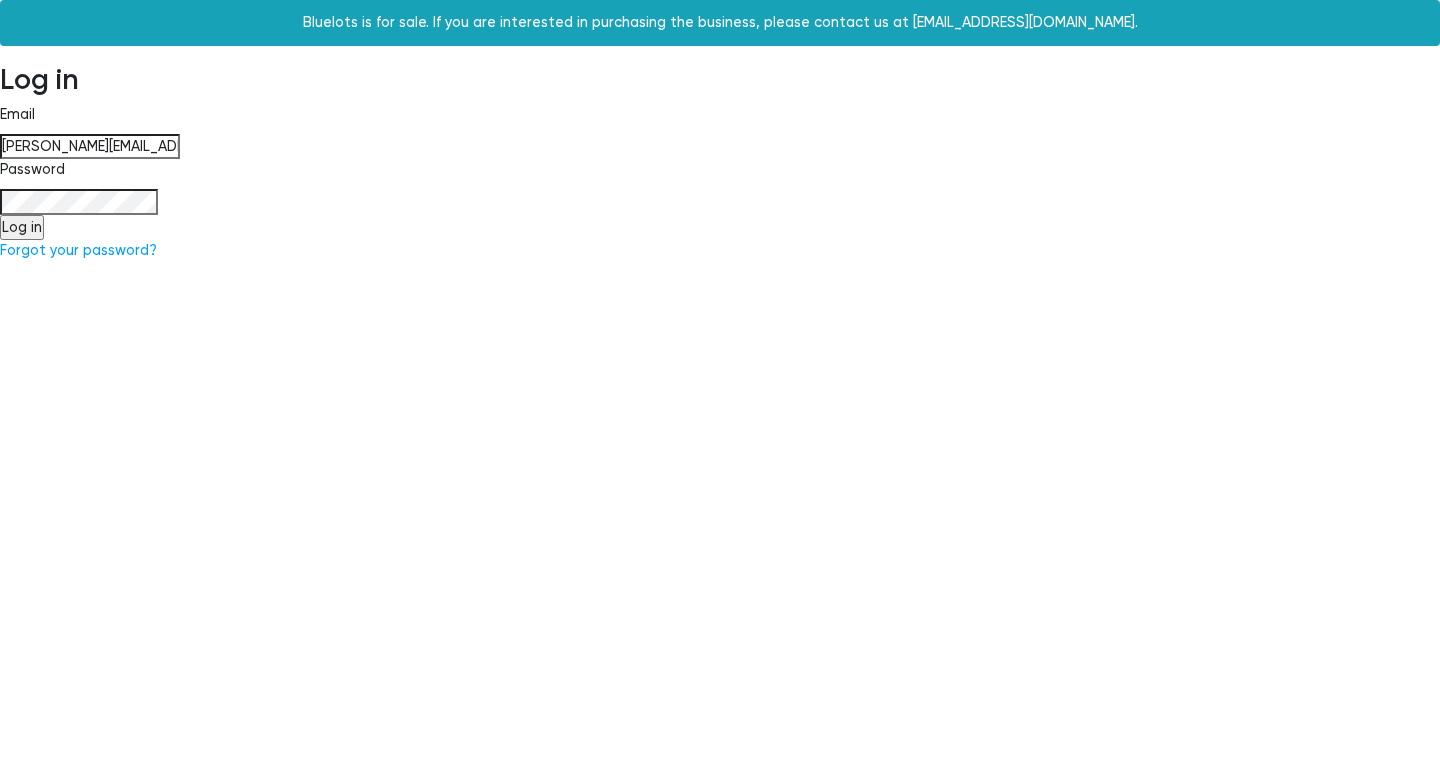 click on "Log in" at bounding box center (22, 228) 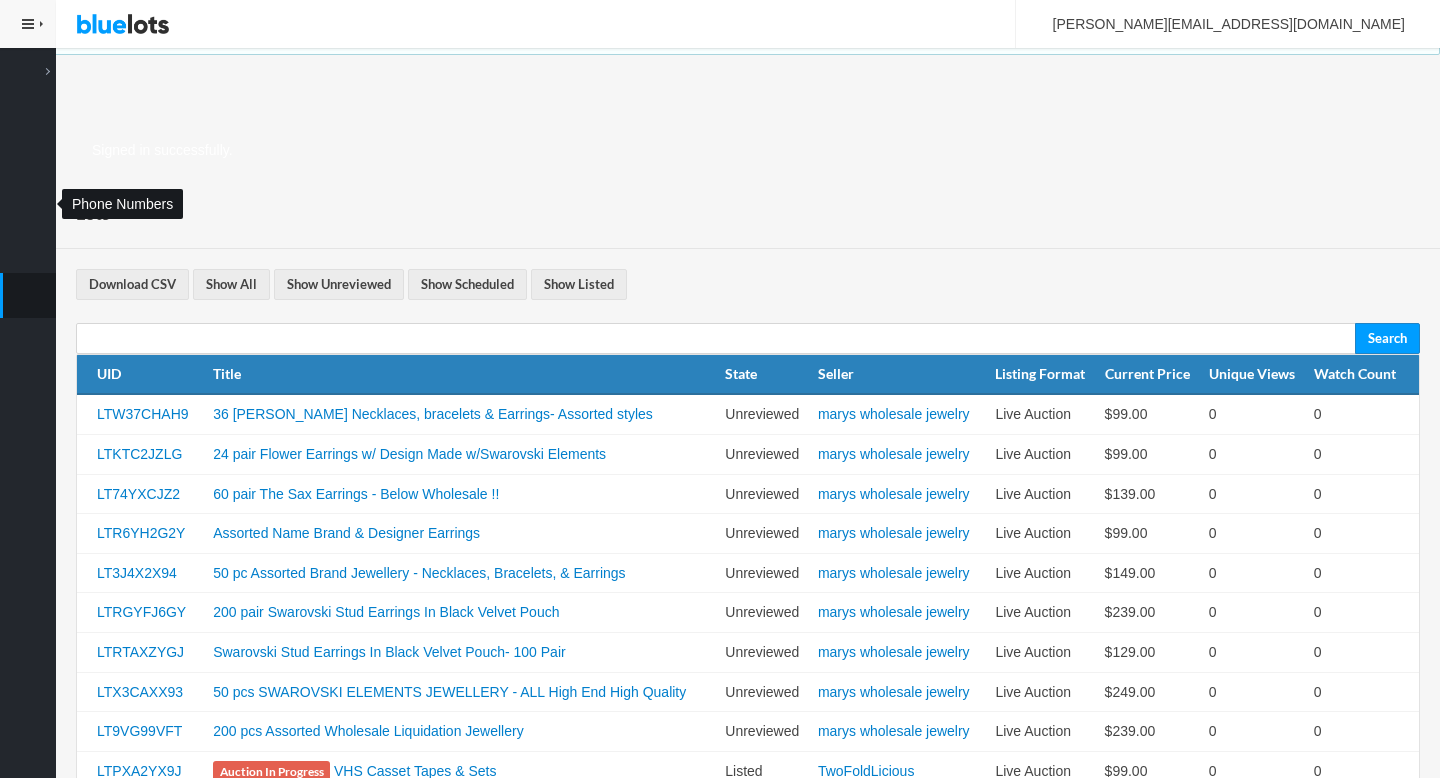 scroll, scrollTop: 0, scrollLeft: 0, axis: both 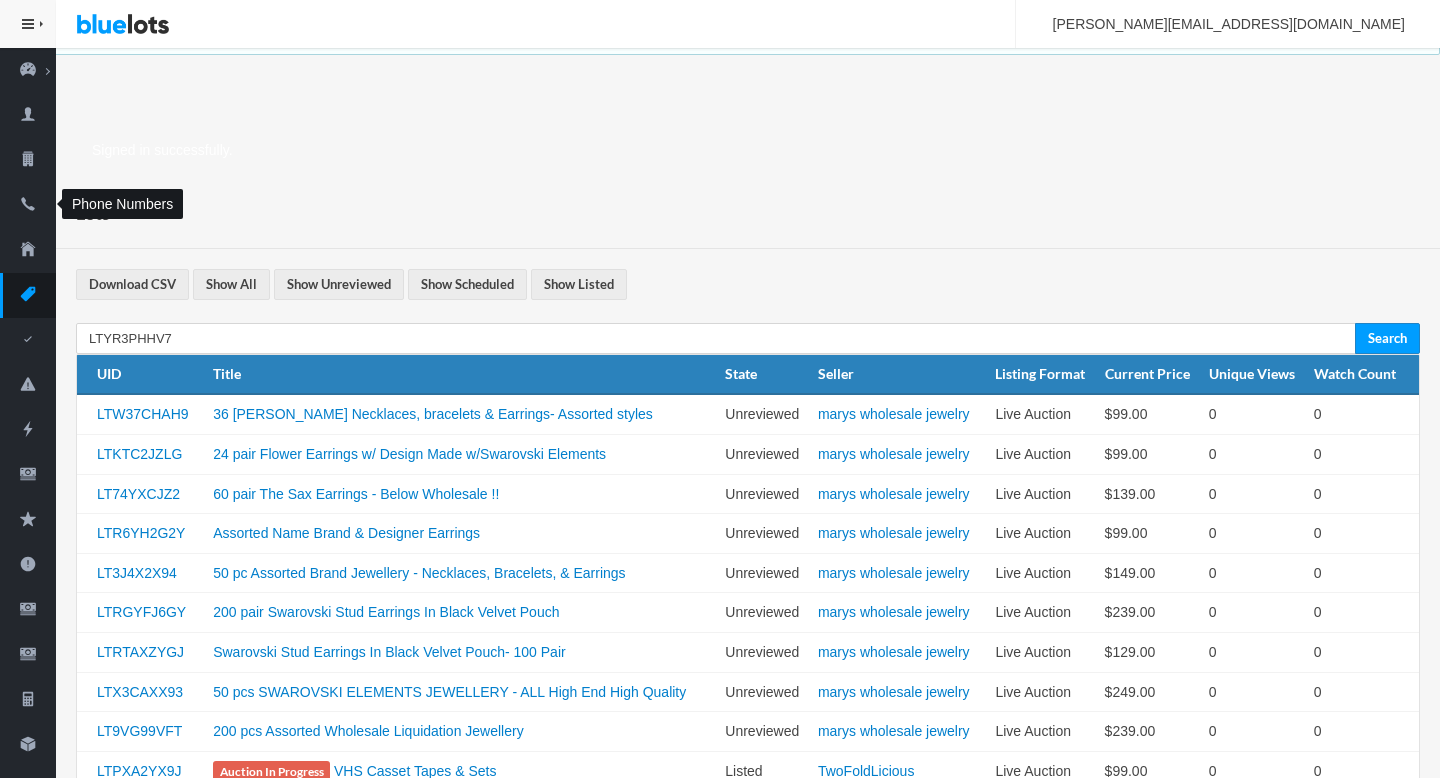 type on "LTYR3PHHV7" 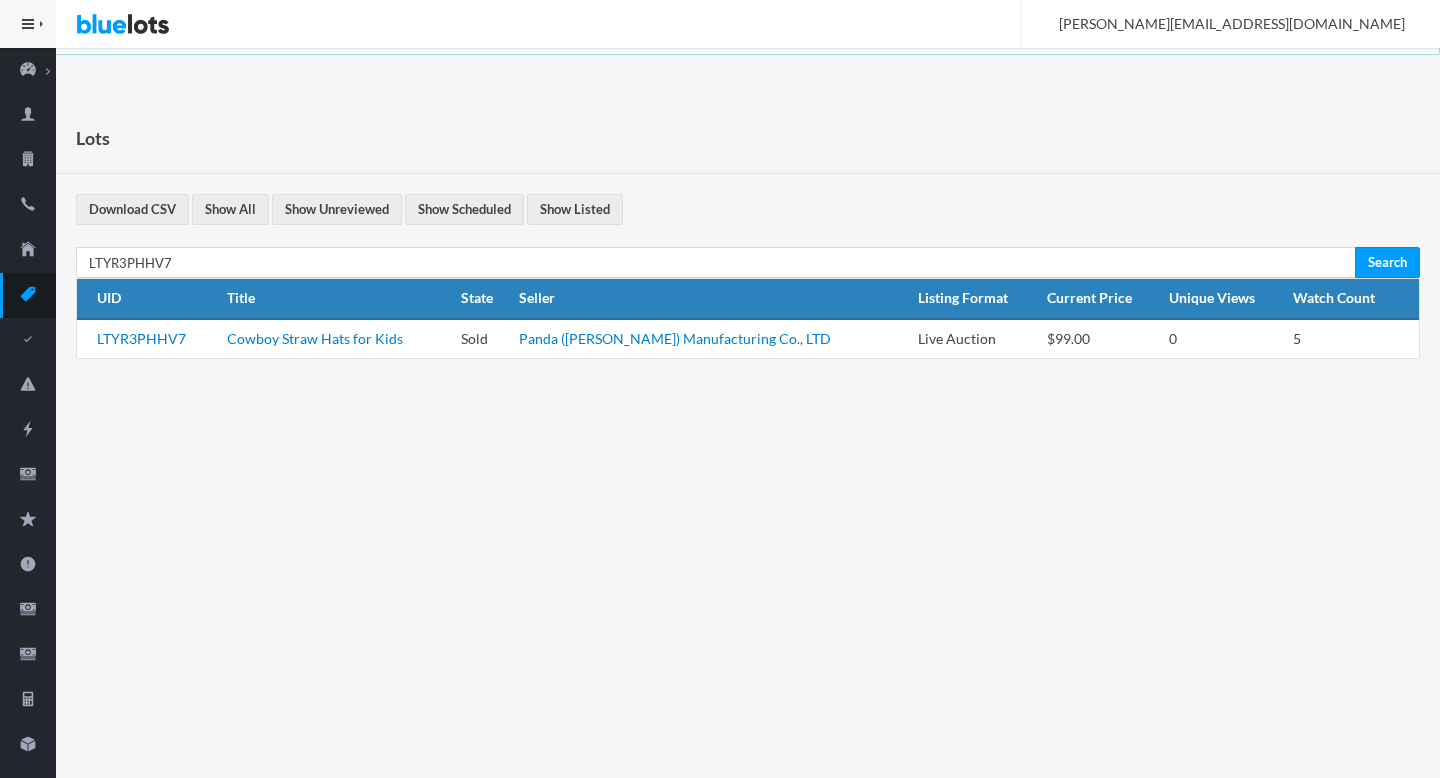 scroll, scrollTop: 0, scrollLeft: 0, axis: both 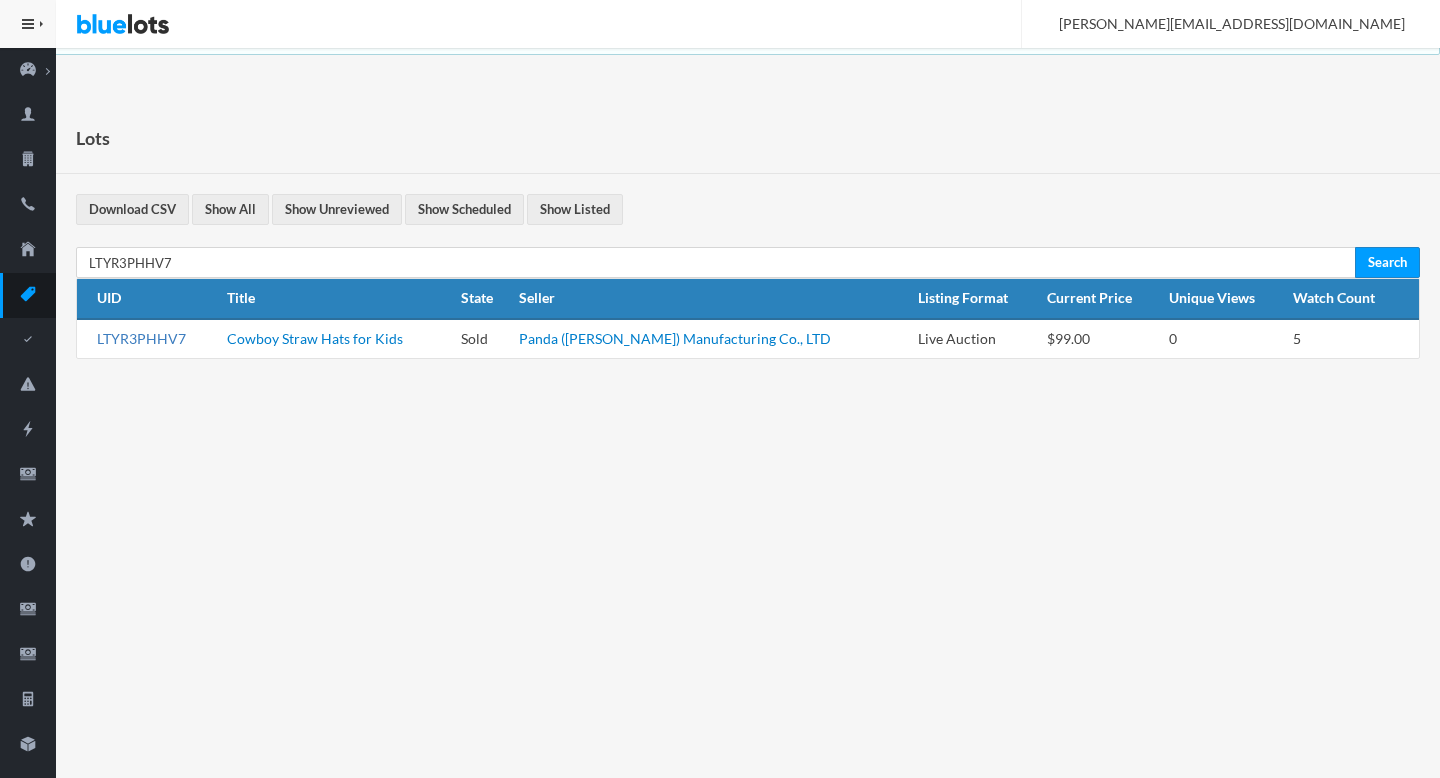 click on "LTYR3PHHV7" at bounding box center [141, 338] 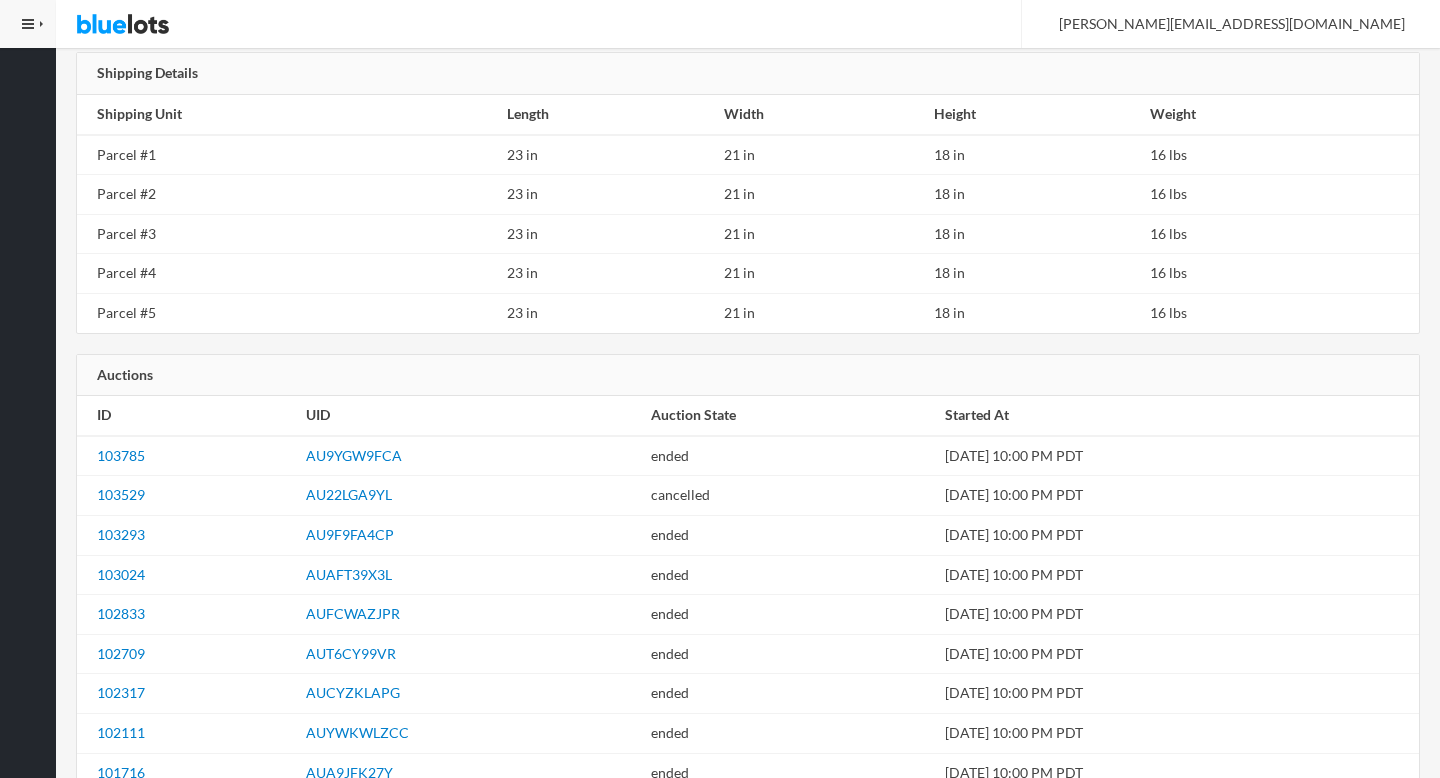 scroll, scrollTop: 2456, scrollLeft: 0, axis: vertical 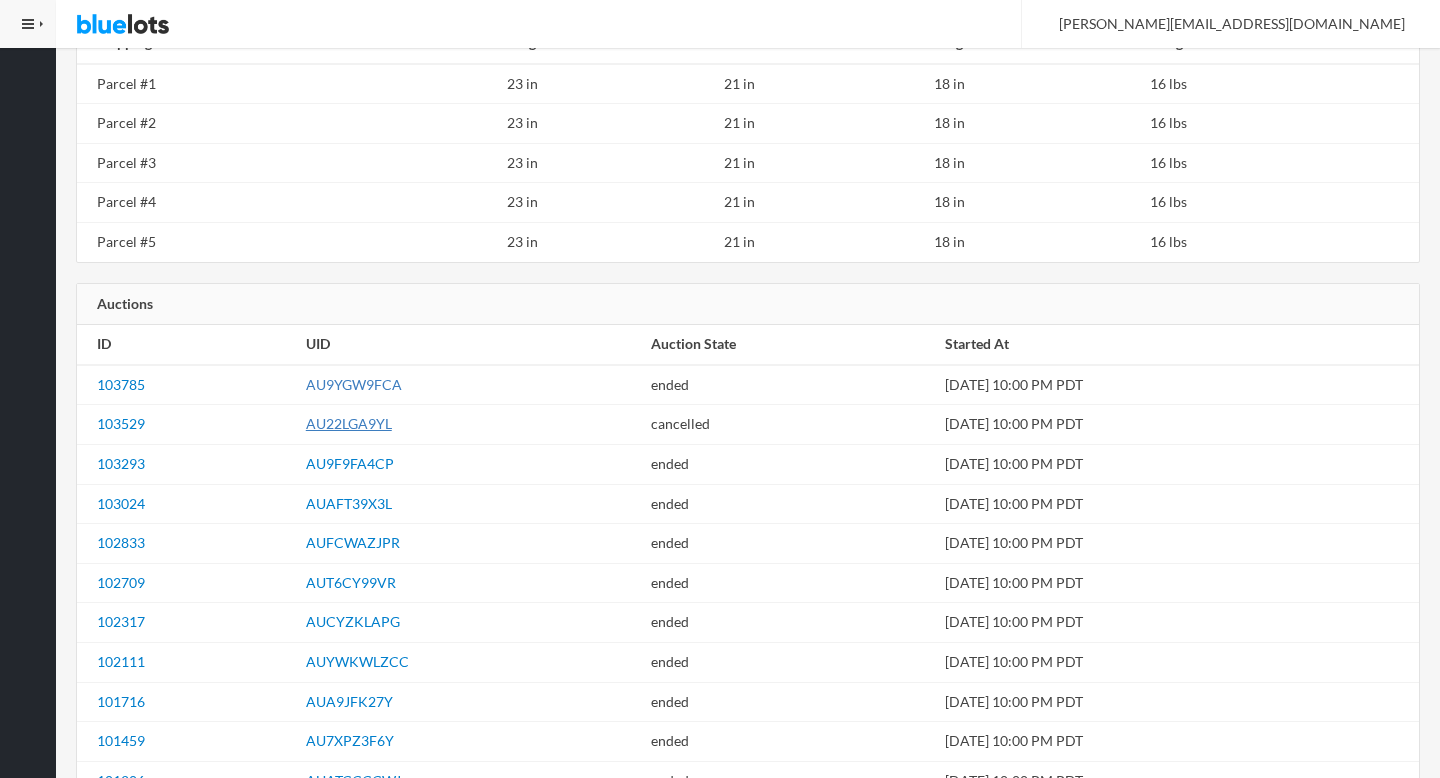 click on "AU22LGA9YL" at bounding box center (349, 423) 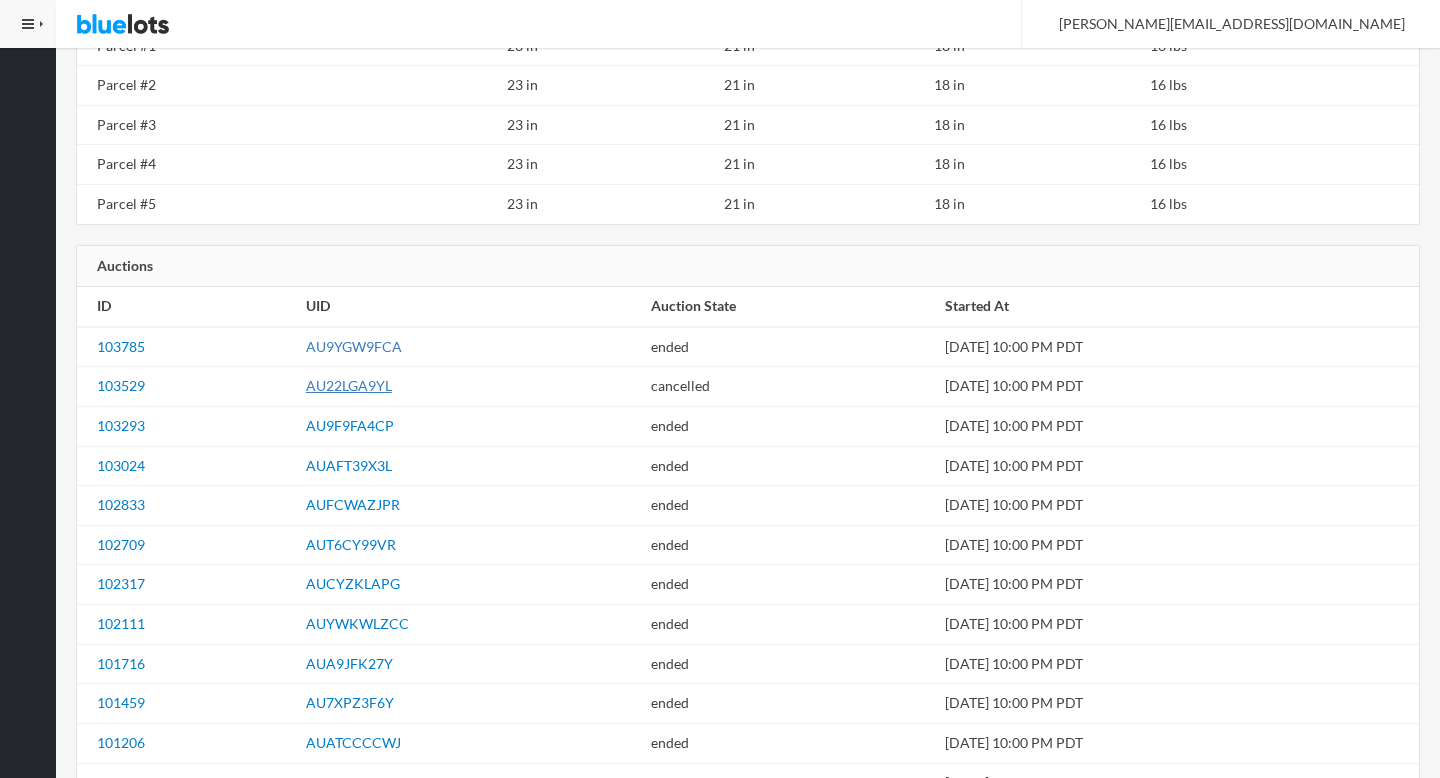scroll, scrollTop: 2536, scrollLeft: 0, axis: vertical 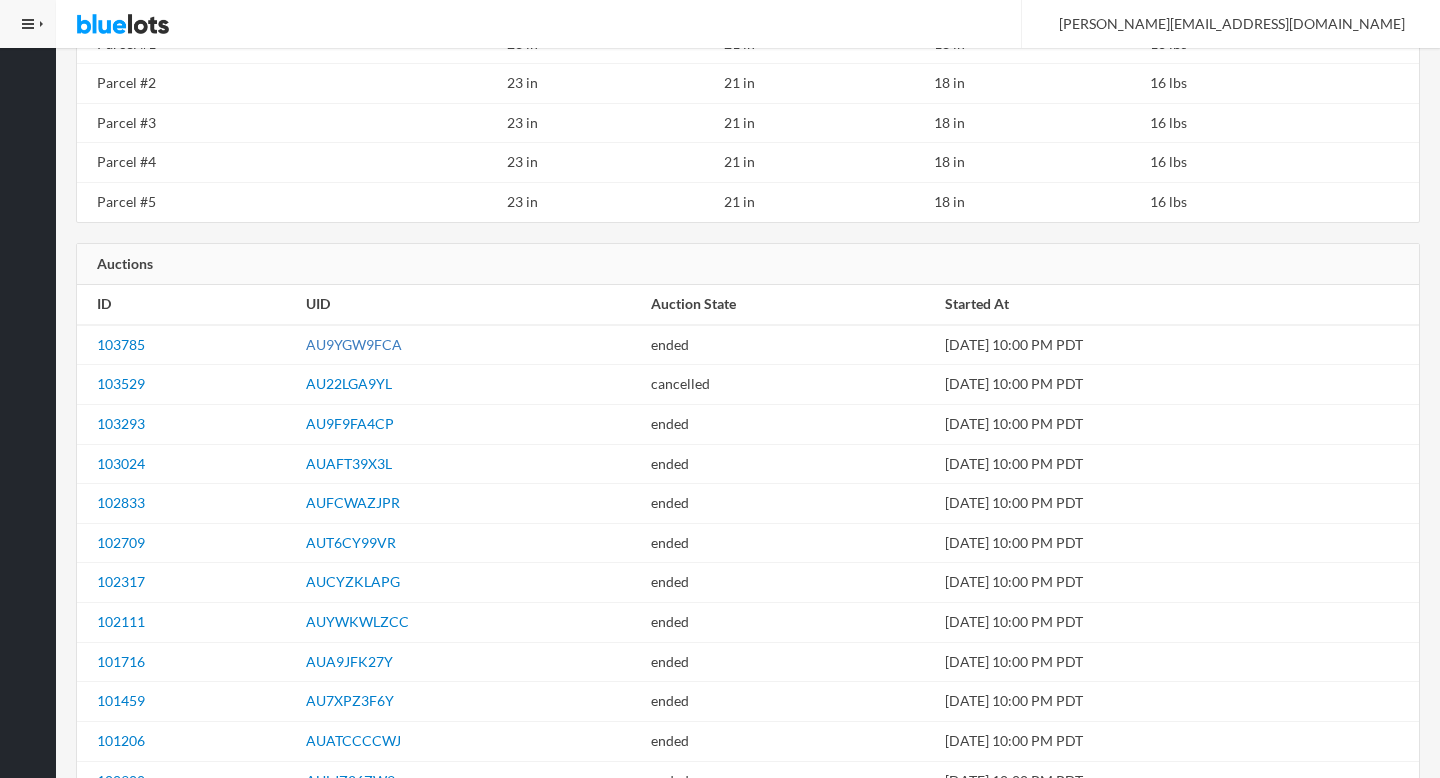 click on "AU9YGW9FCA" at bounding box center (354, 344) 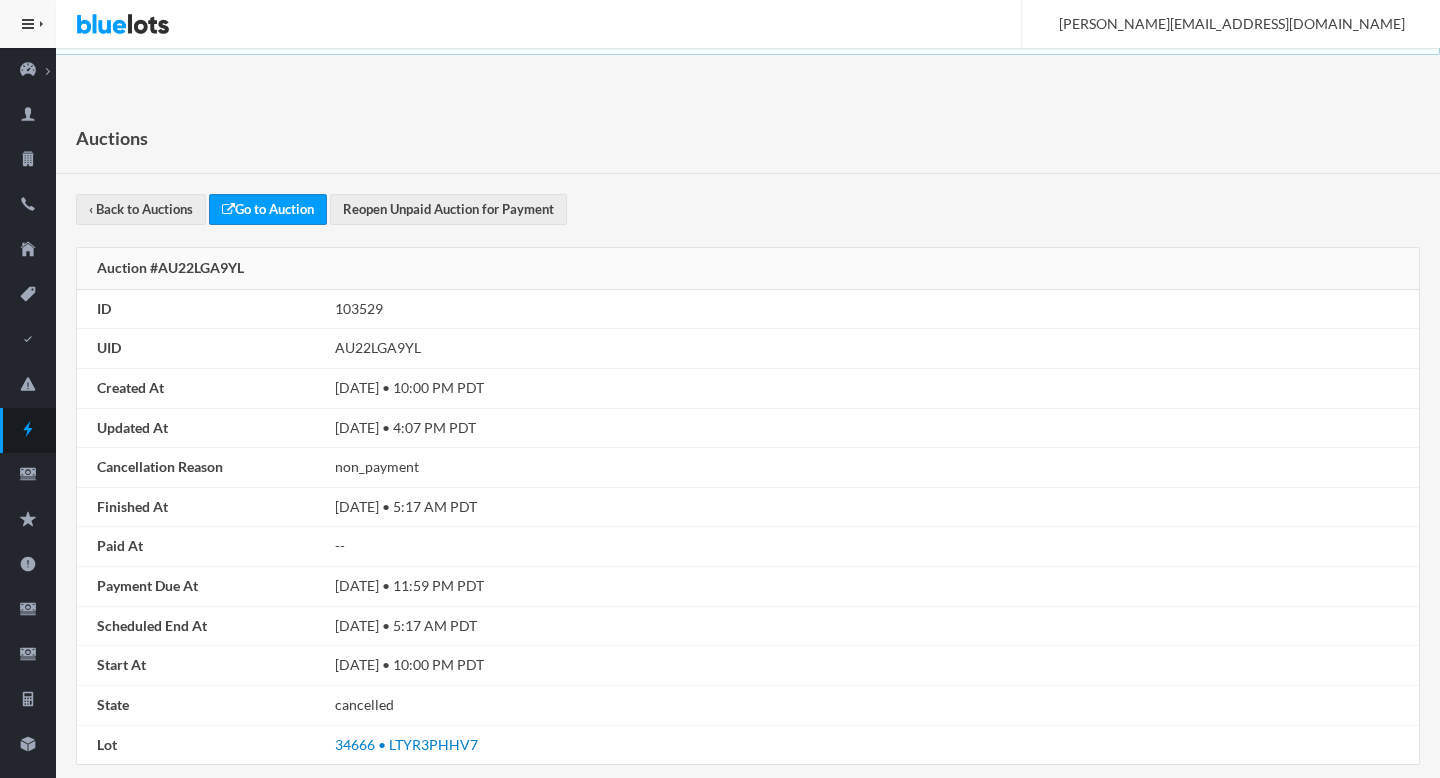 scroll, scrollTop: 0, scrollLeft: 0, axis: both 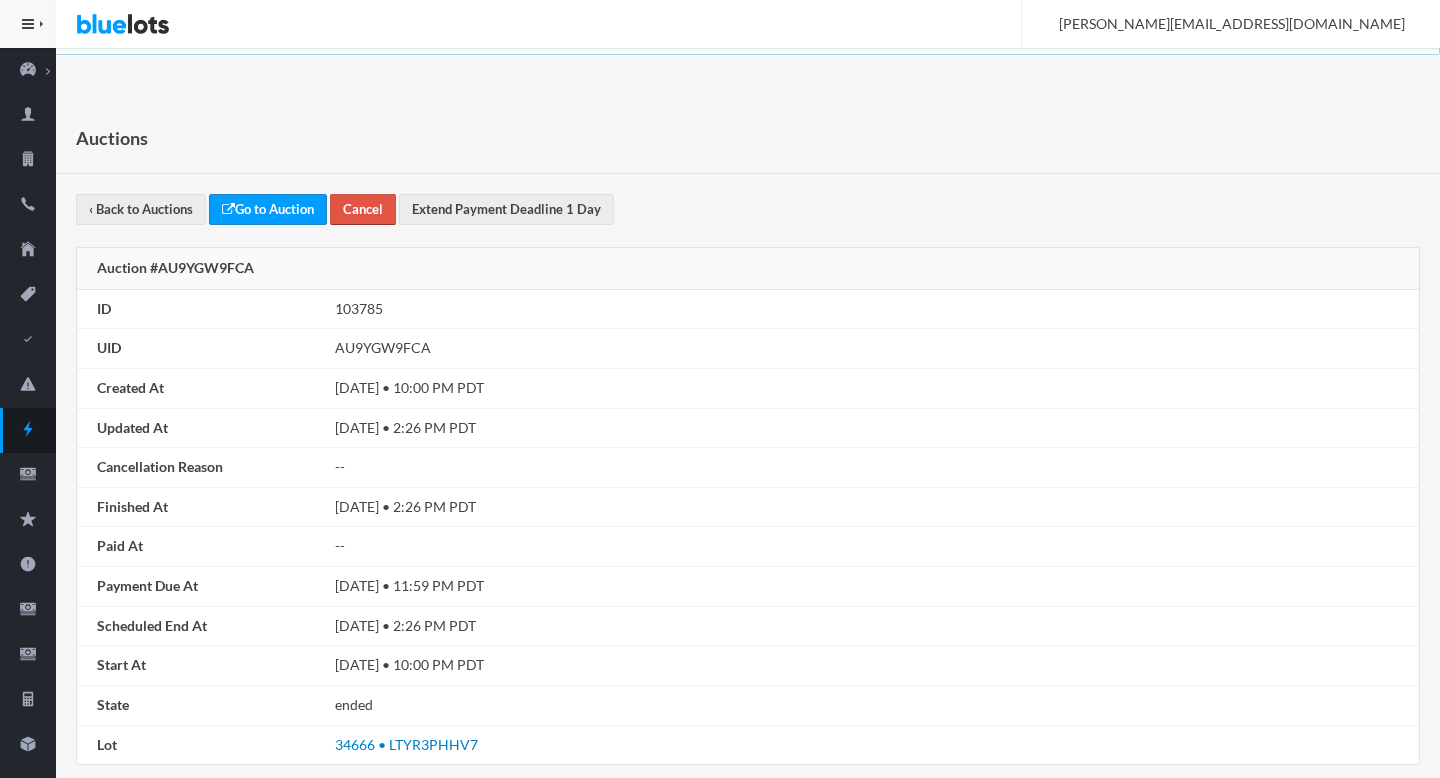 click on "Cancel" at bounding box center (363, 209) 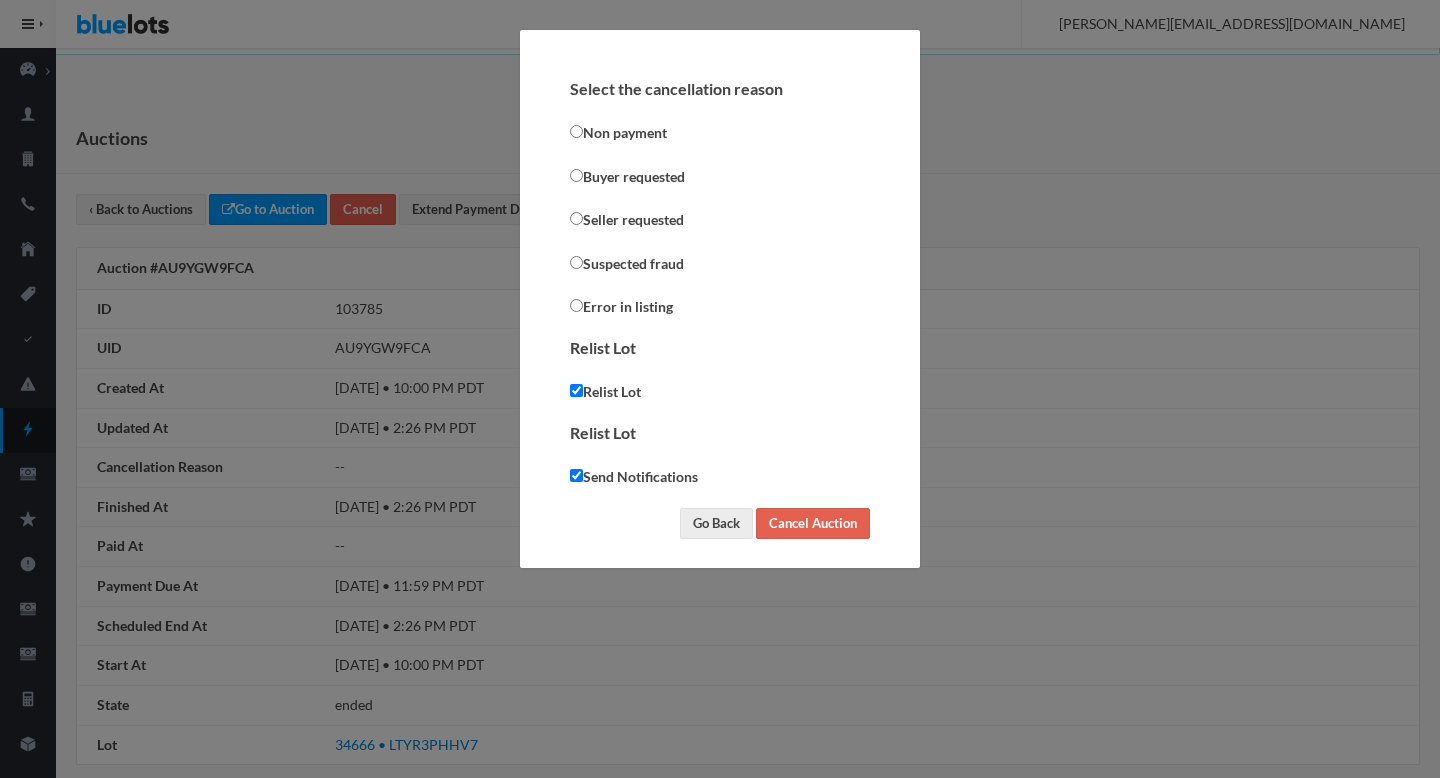 click on "Relist Lot" at bounding box center (605, 392) 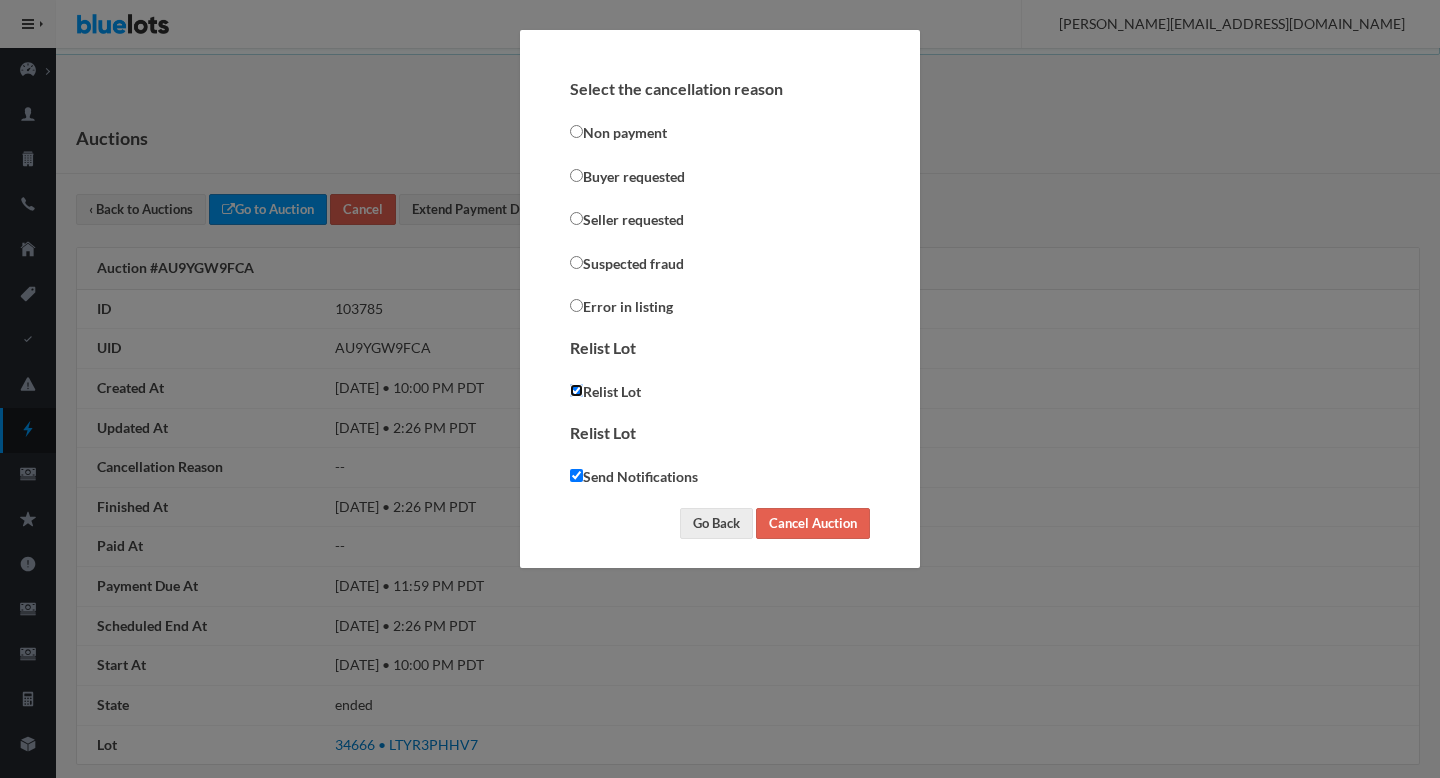 click on "Relist Lot" at bounding box center [576, 390] 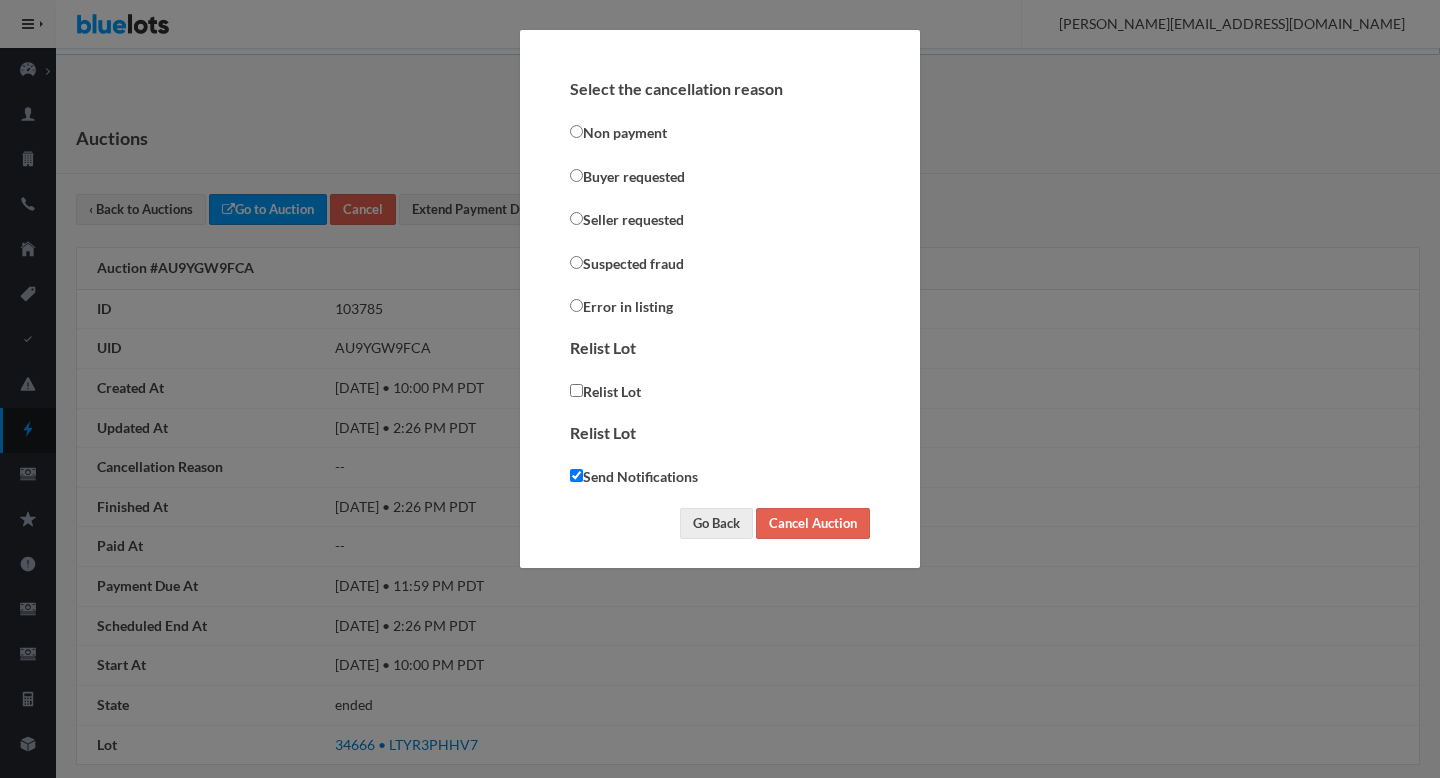 click on "Send Notifications" at bounding box center [634, 477] 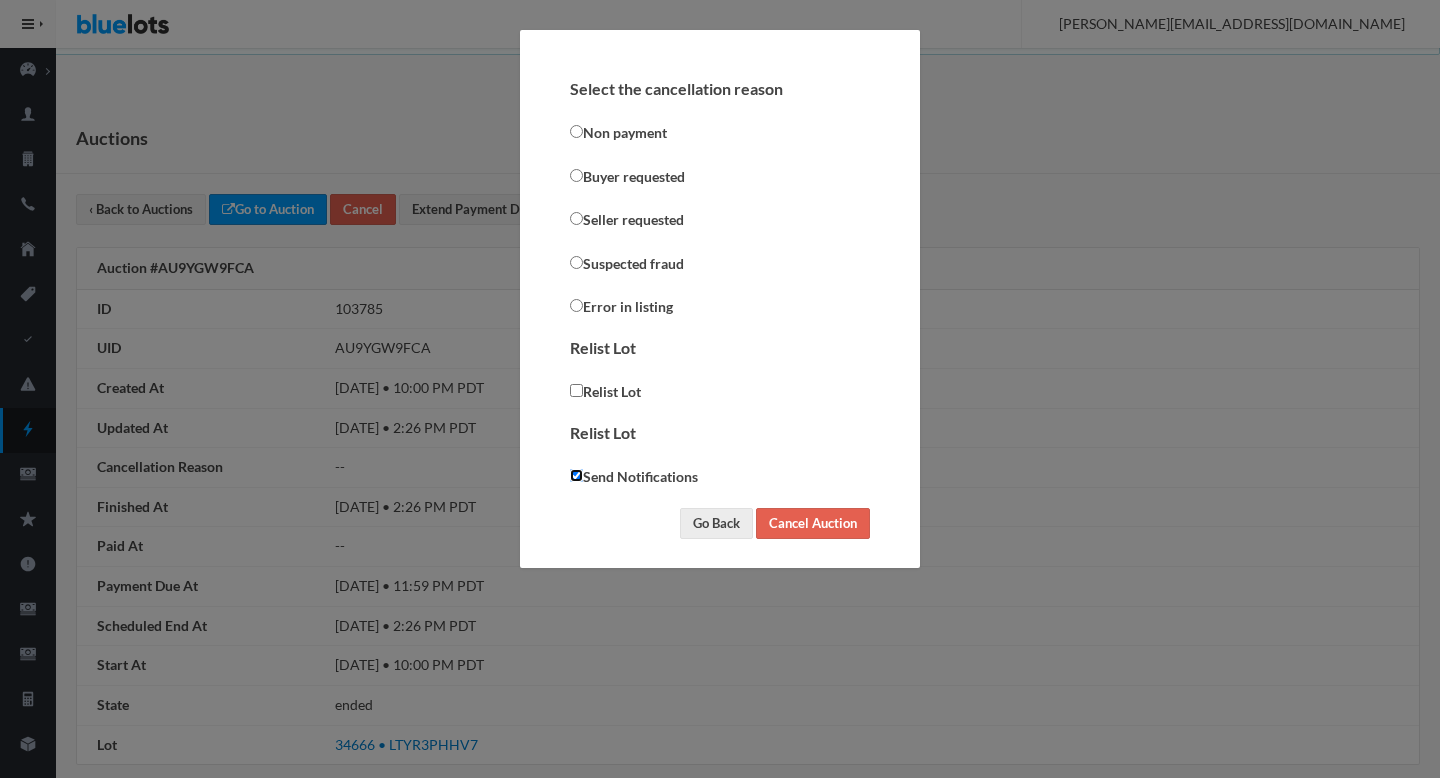 click on "Send Notifications" at bounding box center [576, 475] 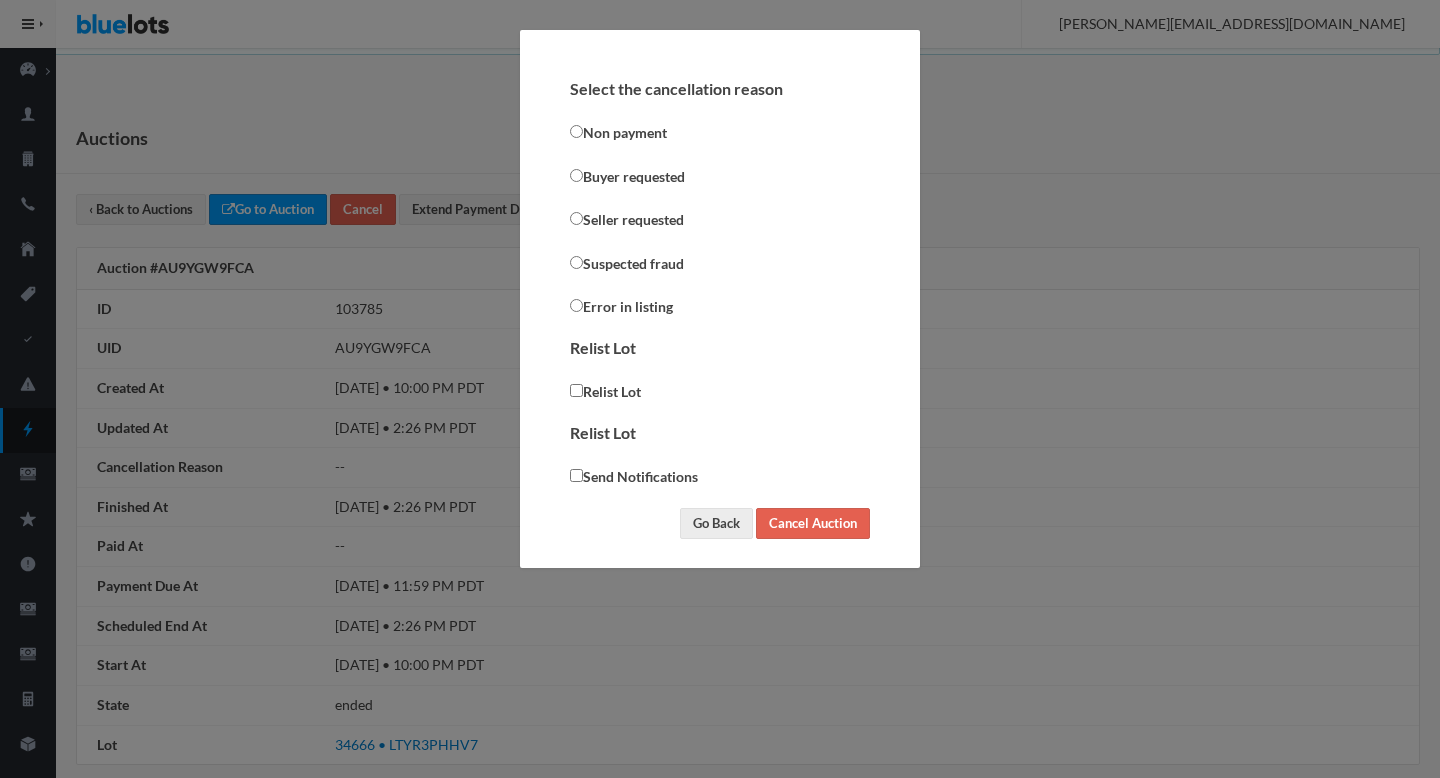 click on "Seller requested" at bounding box center [627, 220] 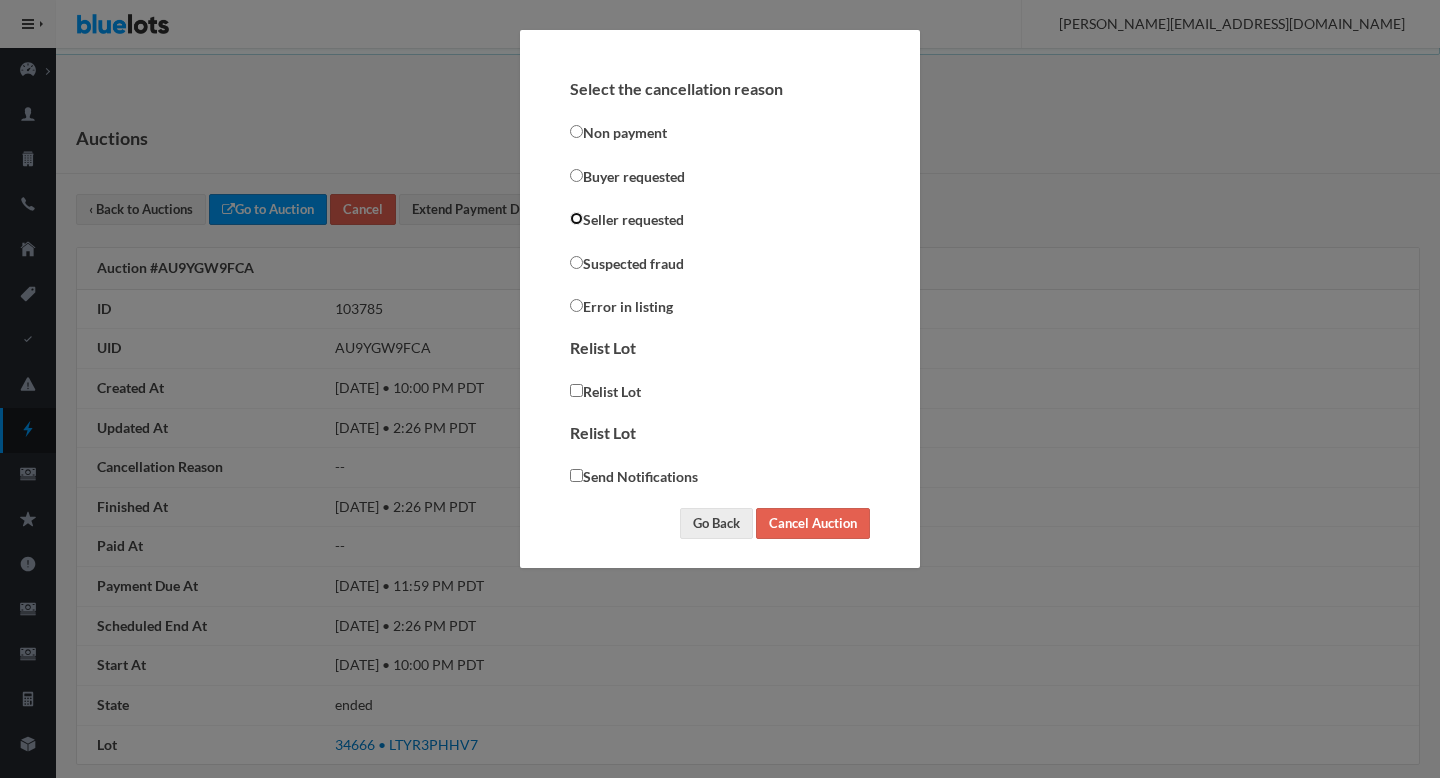 click on "Seller requested" at bounding box center (576, 218) 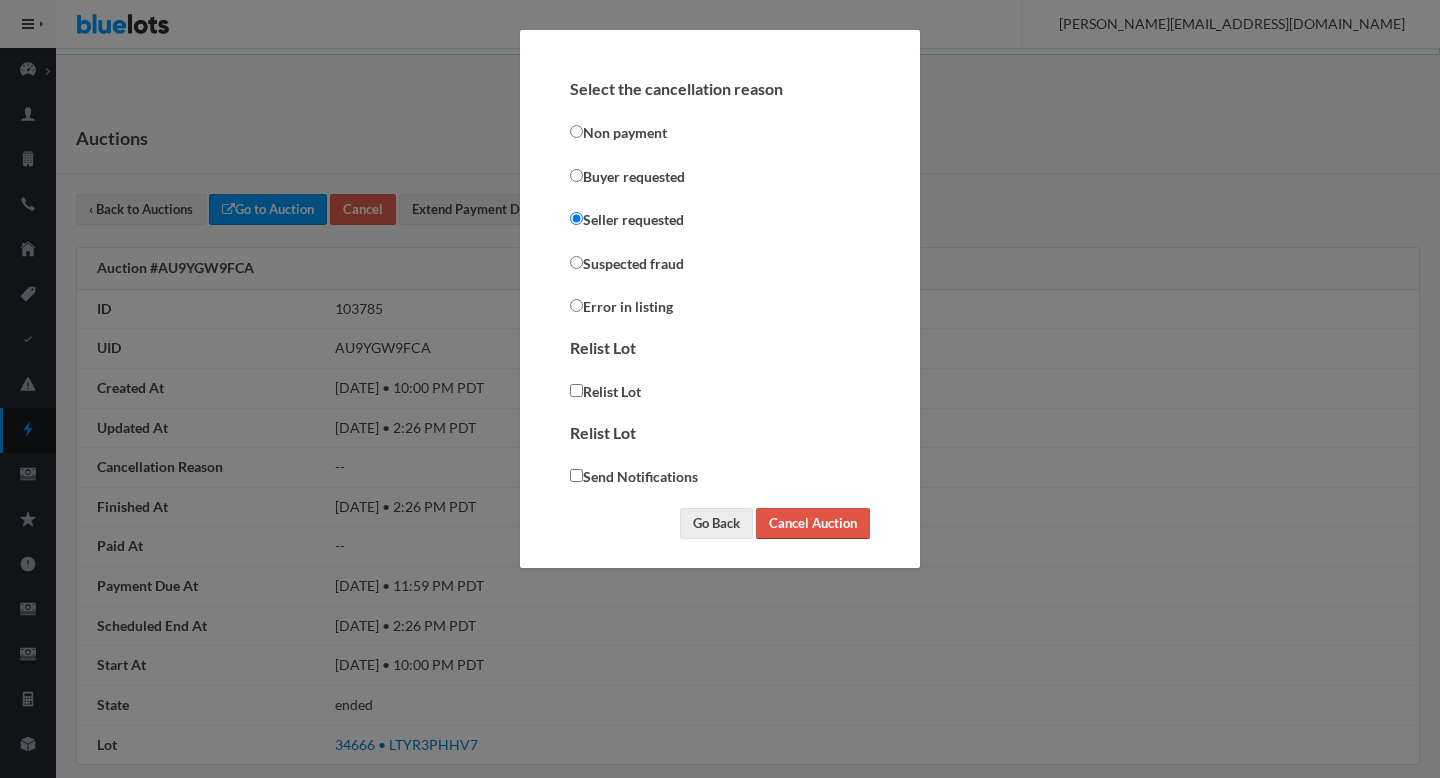 click on "Cancel Auction" at bounding box center [813, 523] 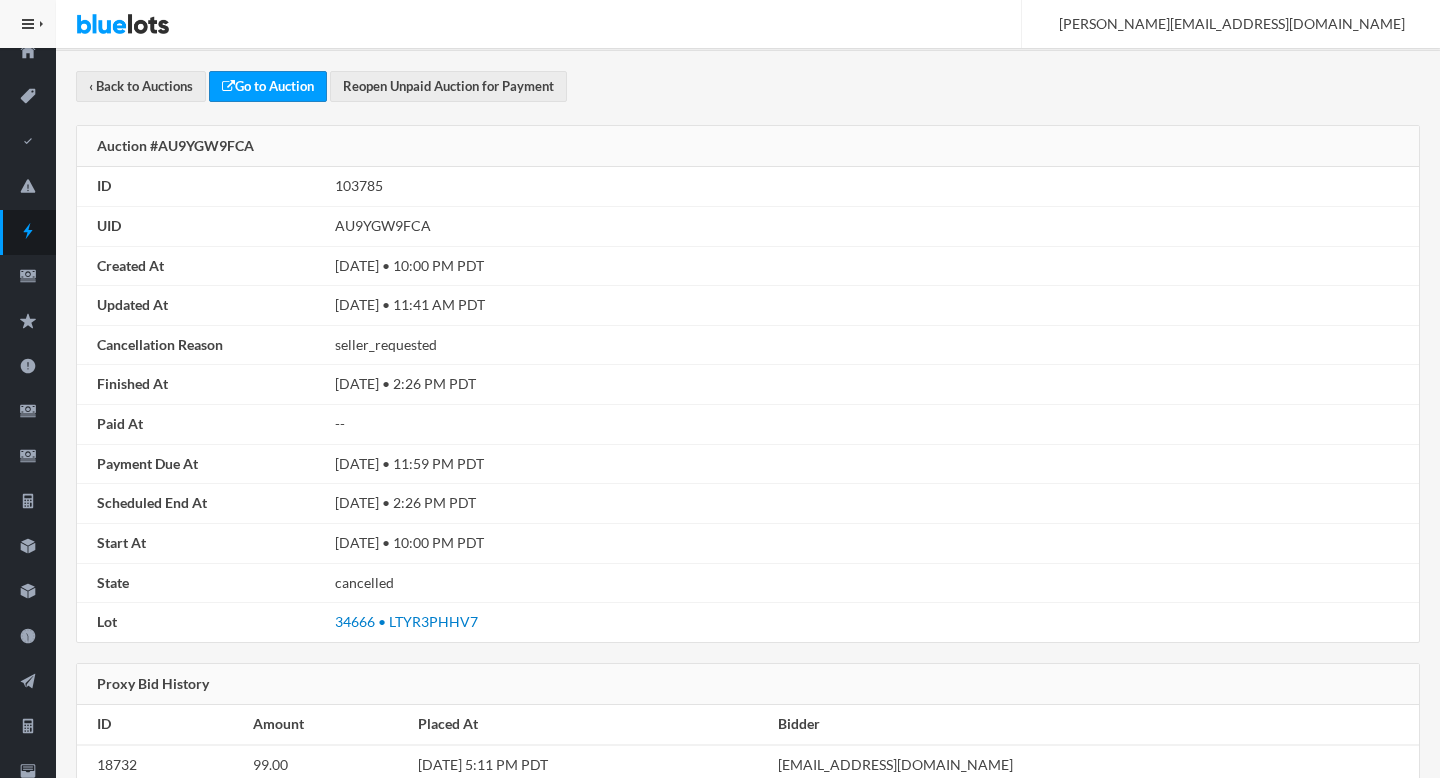 scroll, scrollTop: 388, scrollLeft: 0, axis: vertical 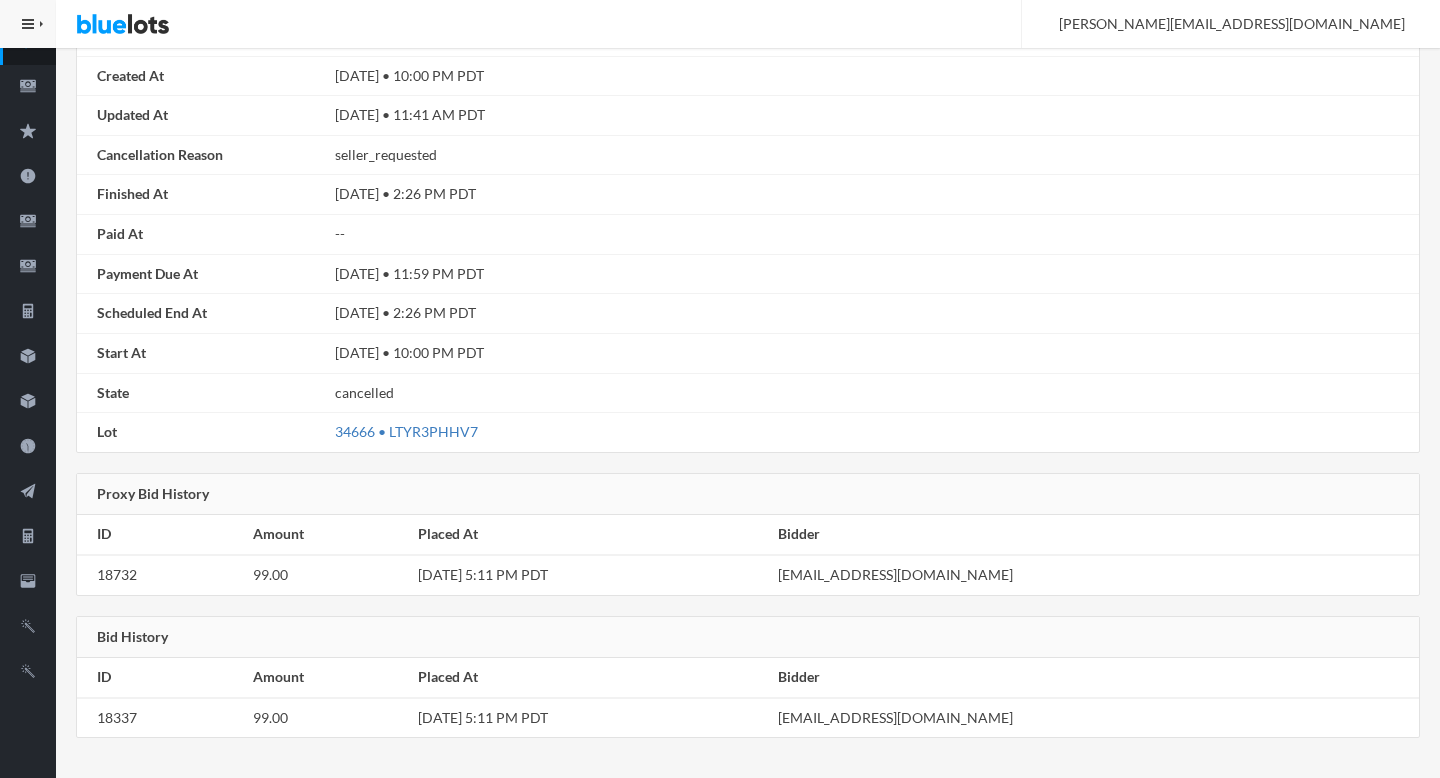 click on "34666 • LTYR3PHHV7" at bounding box center (406, 431) 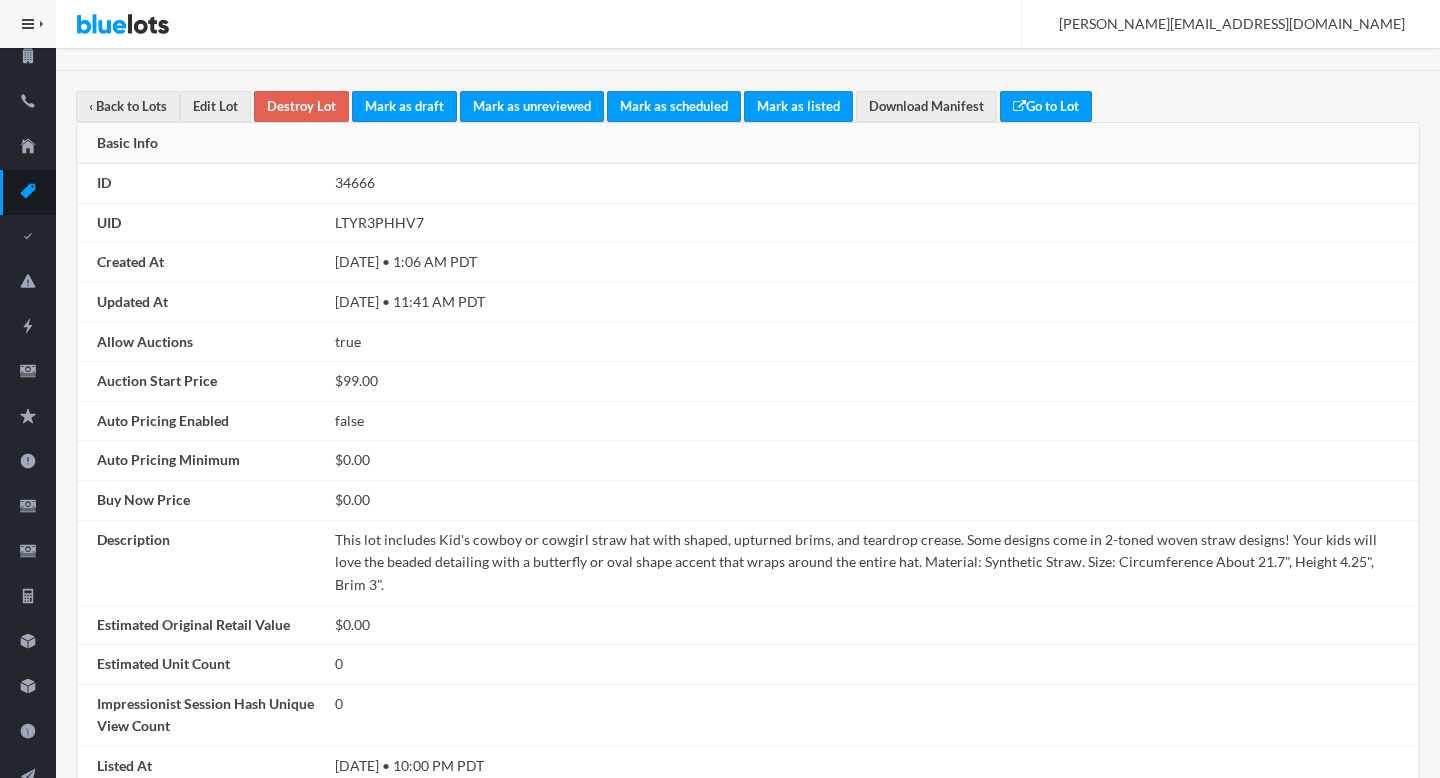 scroll, scrollTop: 0, scrollLeft: 0, axis: both 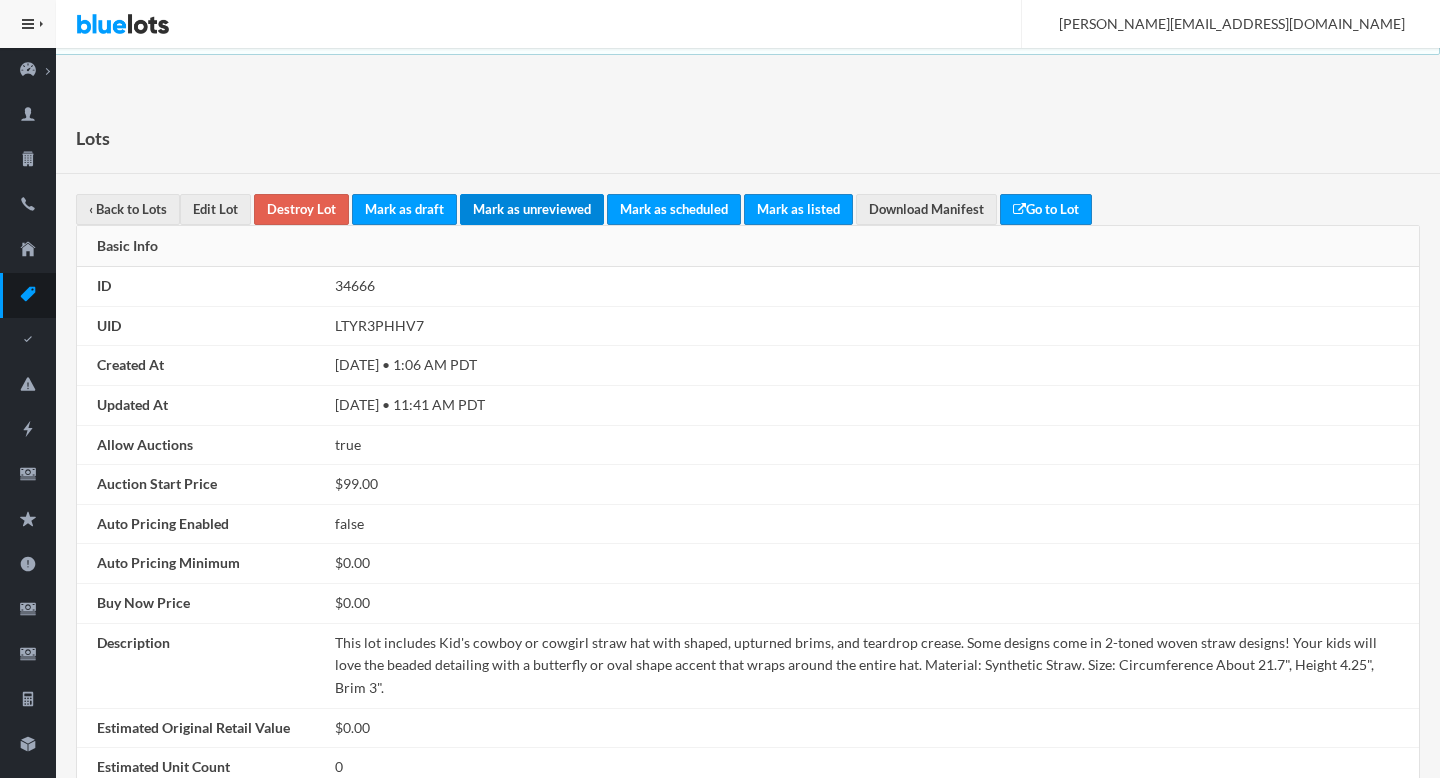 click on "Mark as unreviewed" at bounding box center (532, 209) 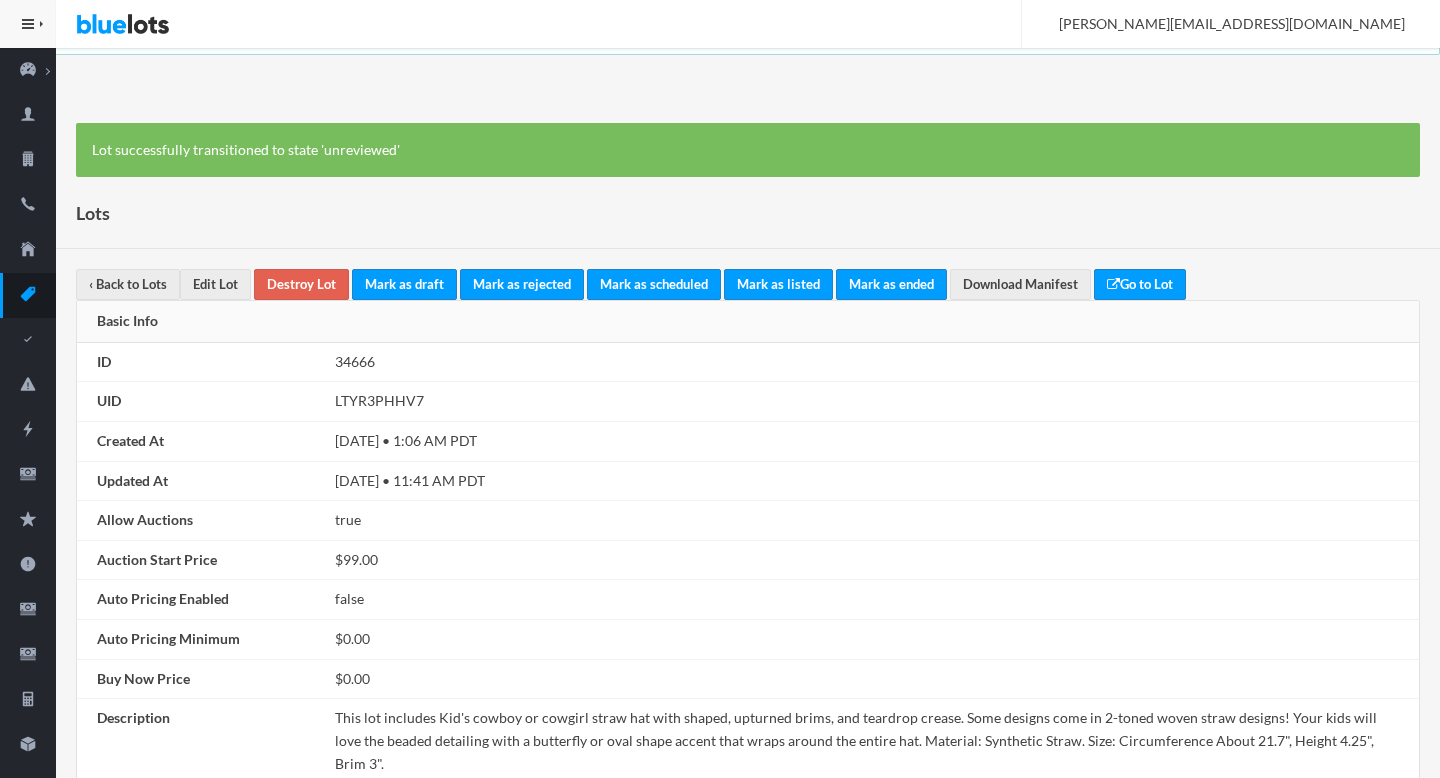 scroll, scrollTop: 0, scrollLeft: 0, axis: both 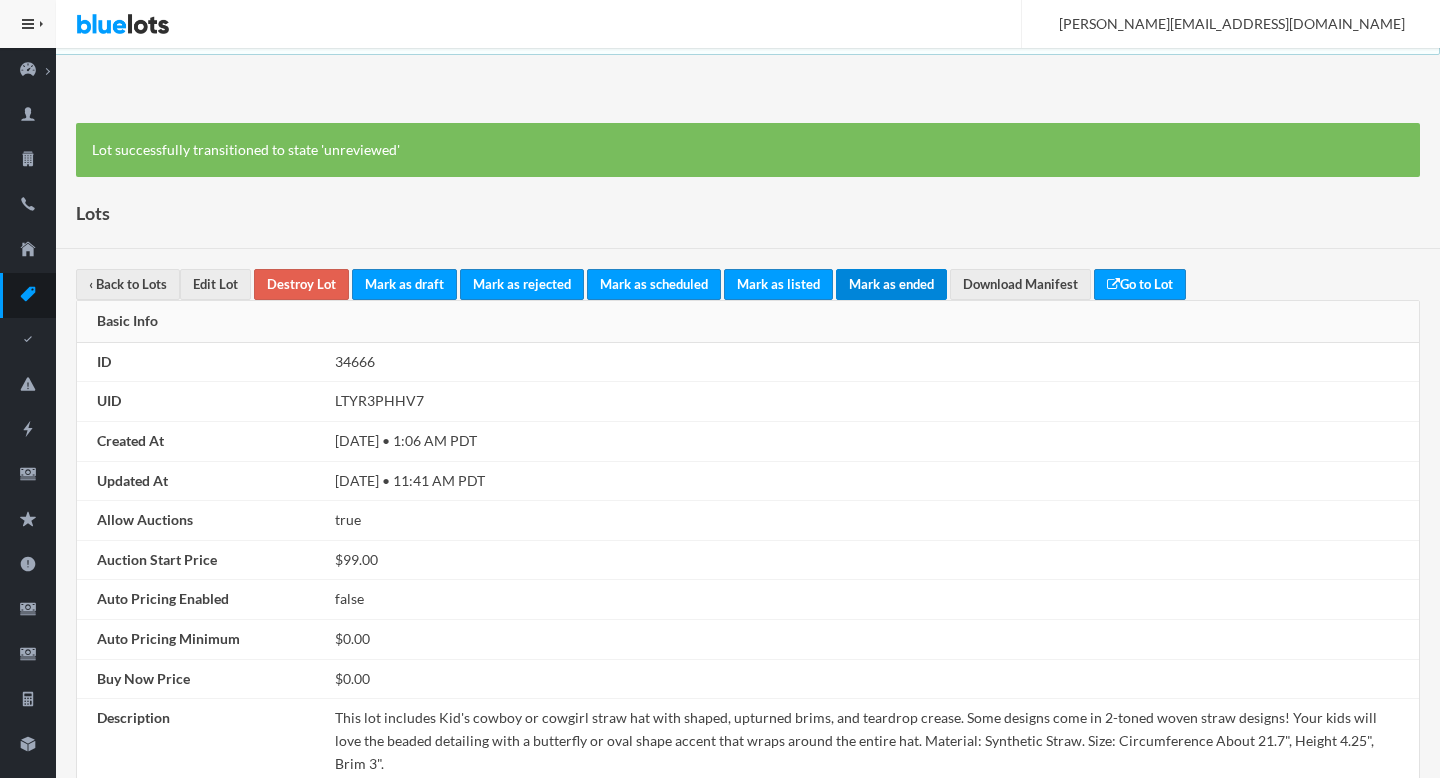 click on "Mark as ended" at bounding box center (891, 284) 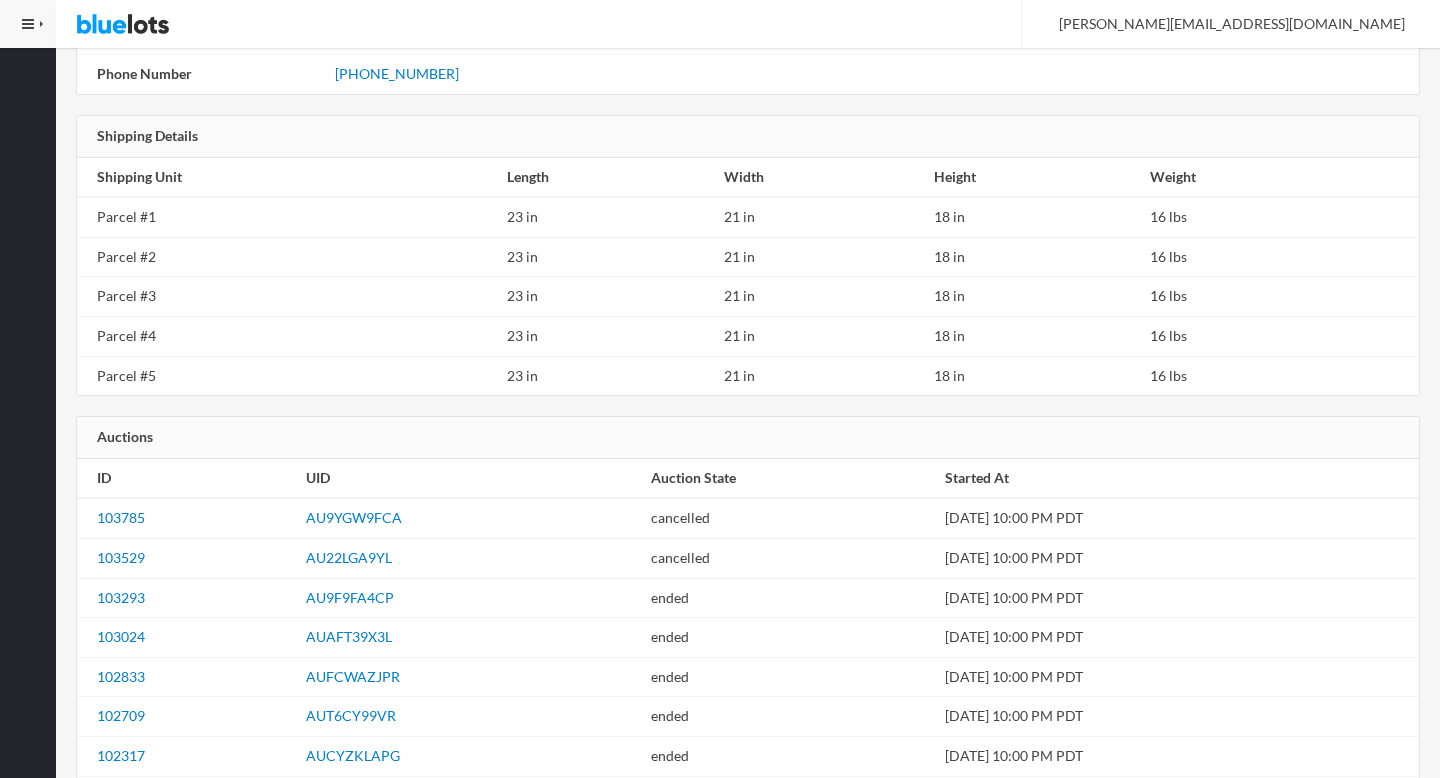 scroll, scrollTop: 2439, scrollLeft: 0, axis: vertical 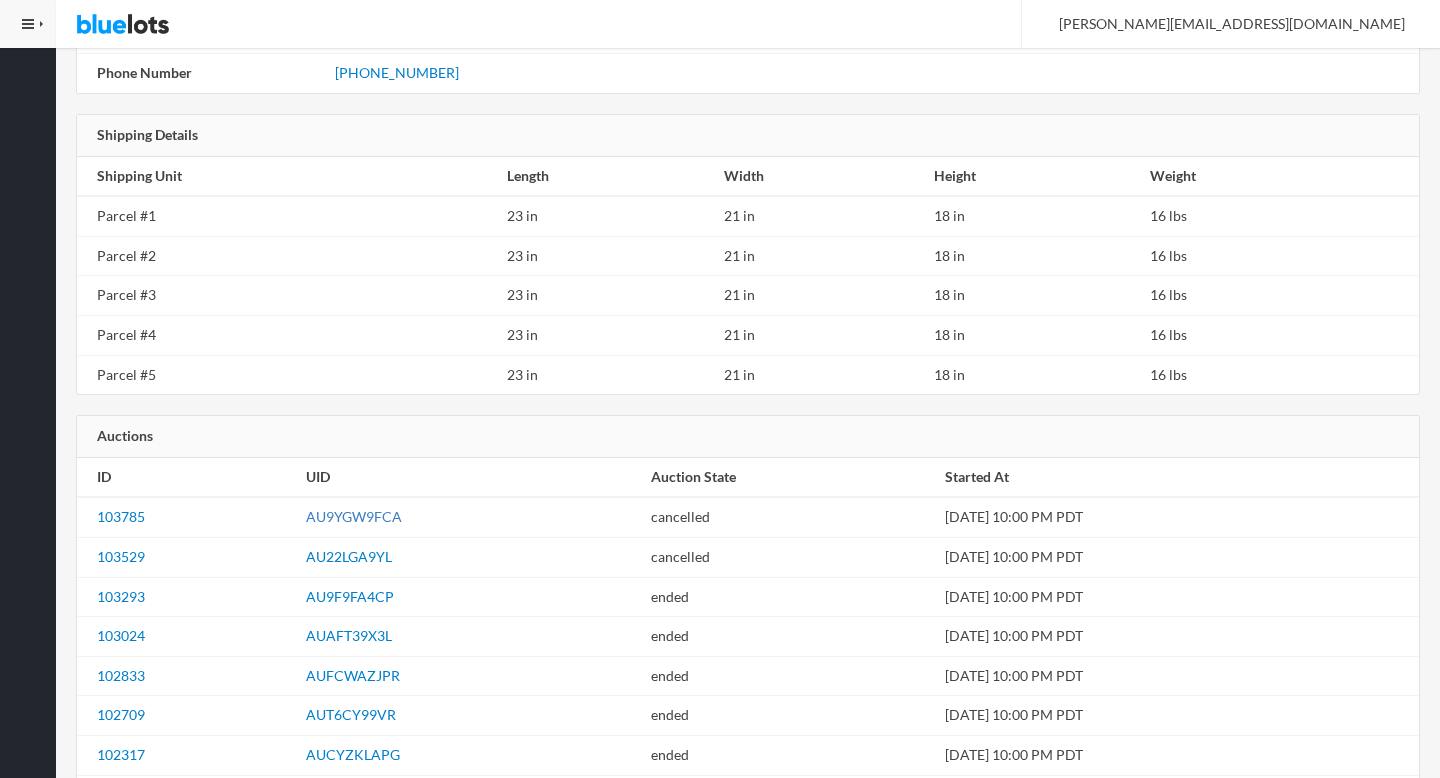 click on "AU9YGW9FCA" at bounding box center (354, 516) 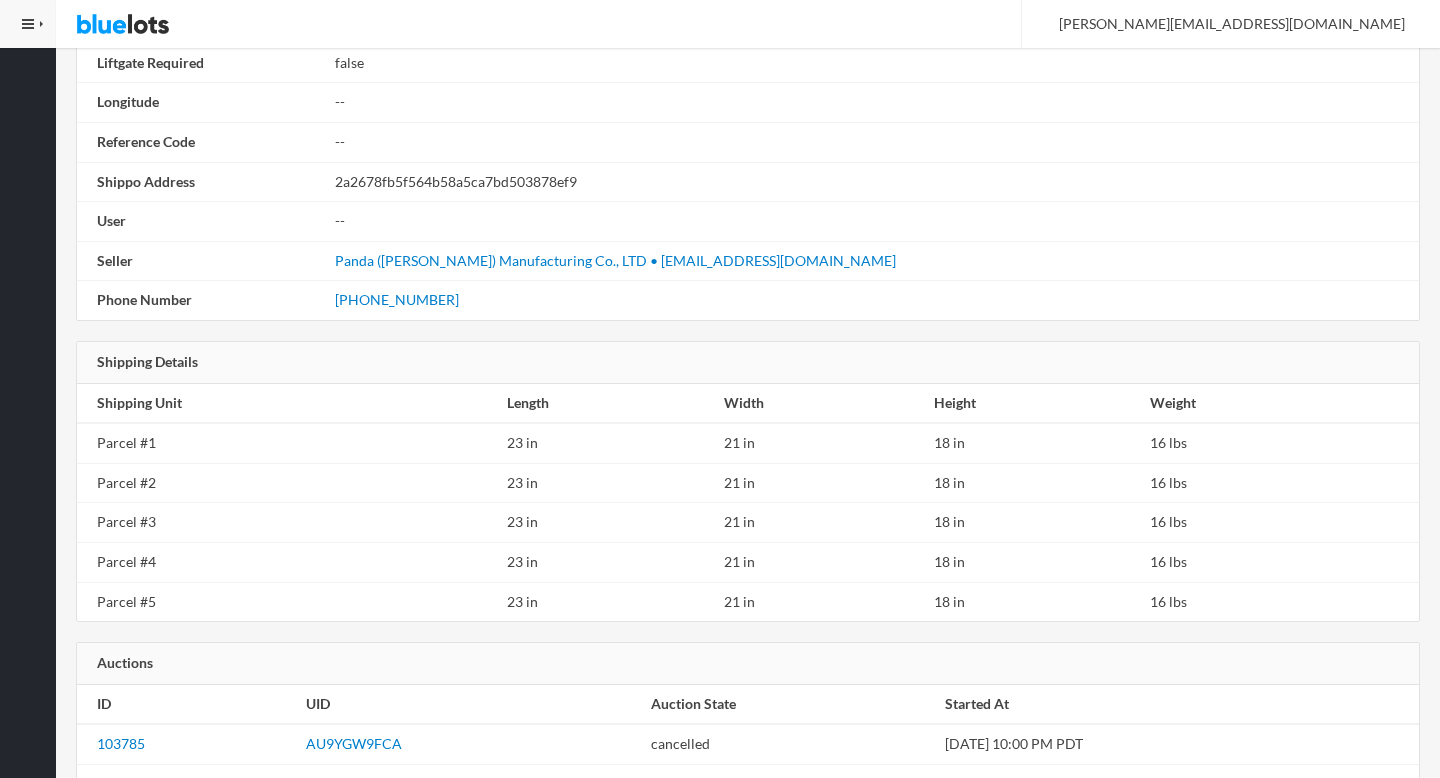 scroll, scrollTop: 2444, scrollLeft: 0, axis: vertical 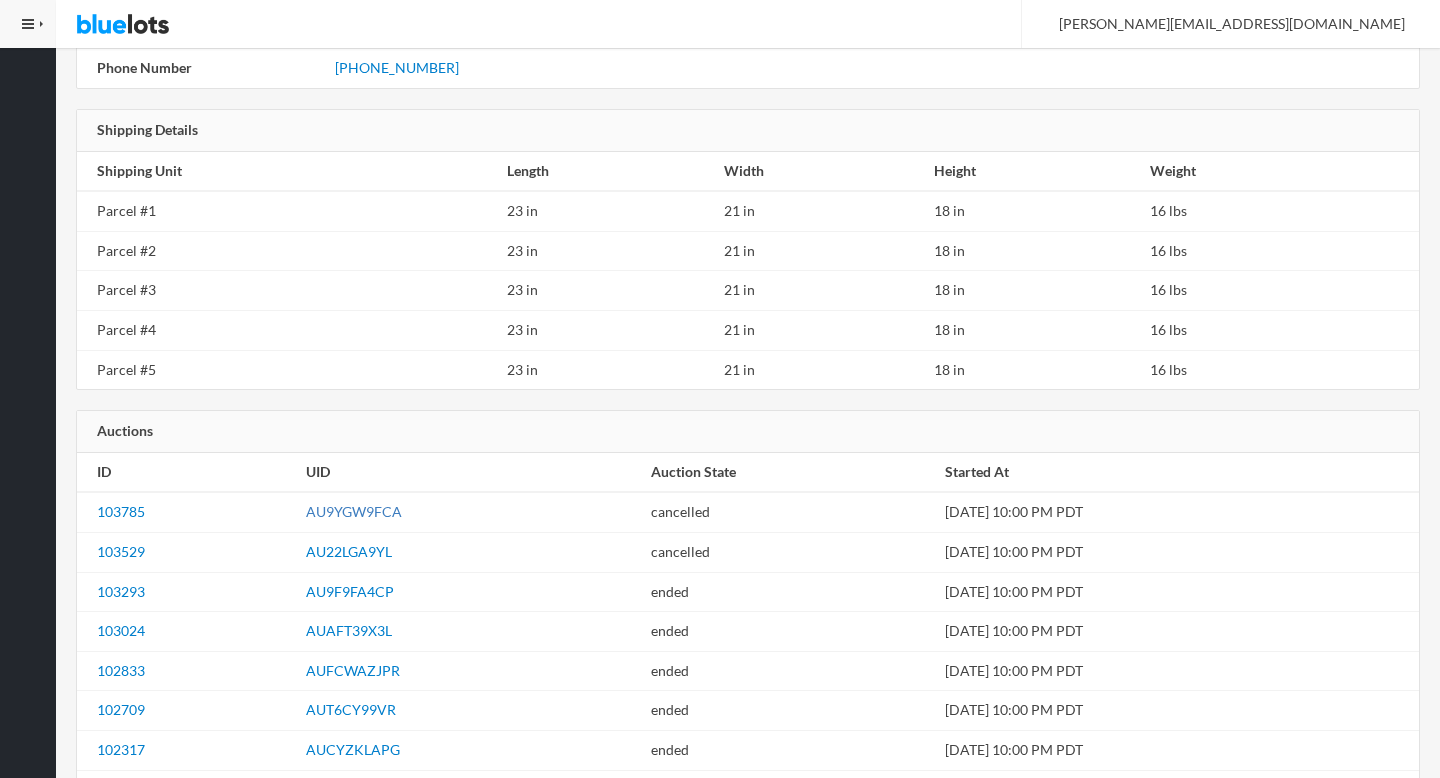 click on "AU9YGW9FCA" at bounding box center [354, 511] 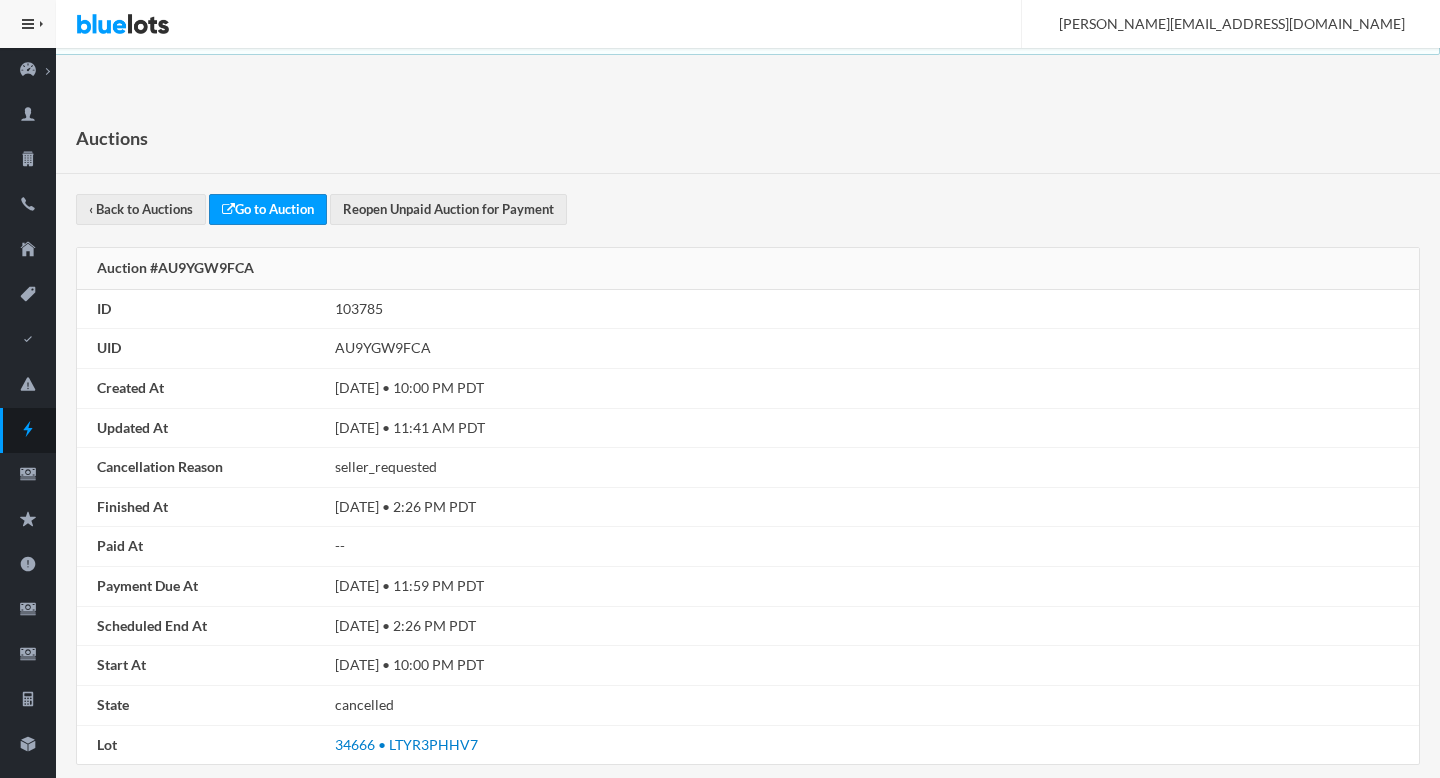 scroll, scrollTop: 313, scrollLeft: 0, axis: vertical 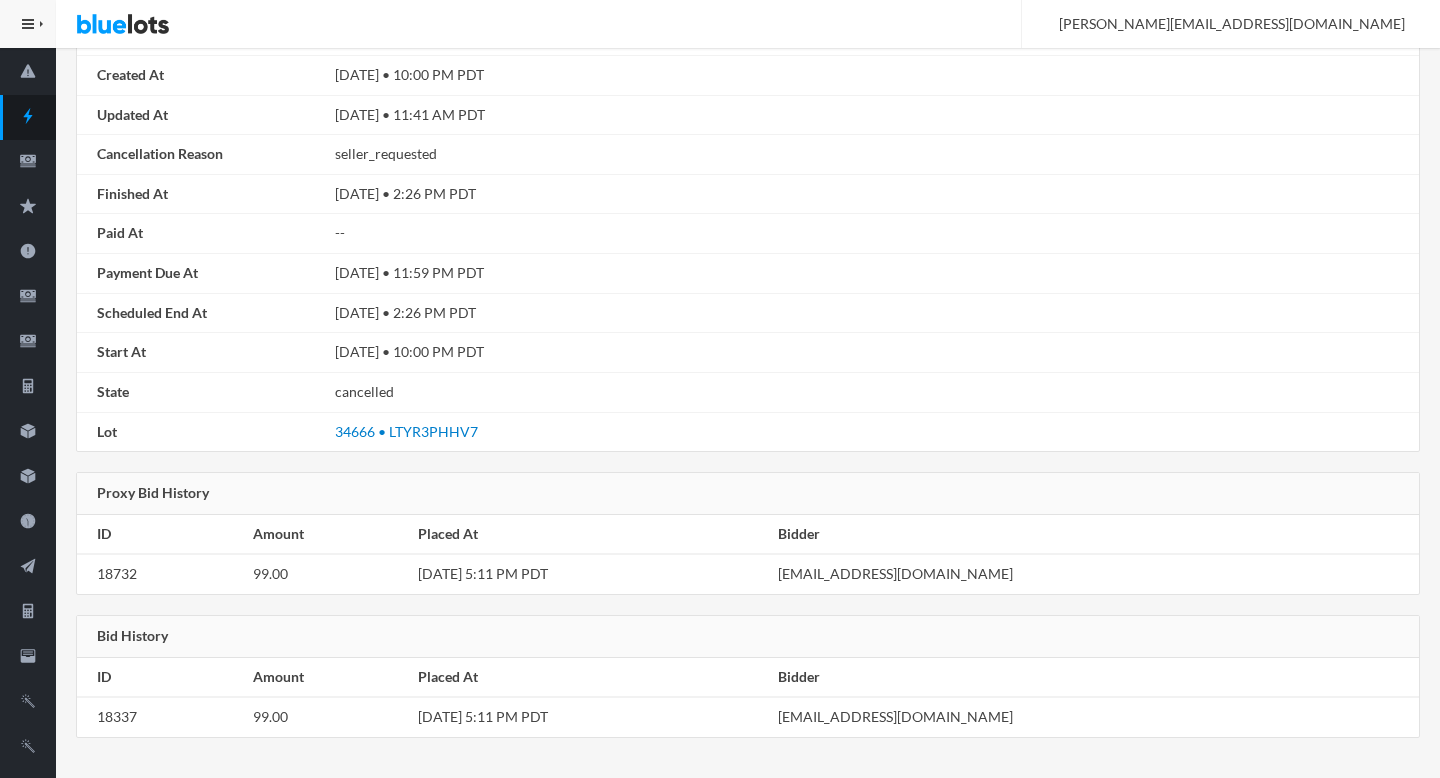 click on "[EMAIL_ADDRESS][DOMAIN_NAME]" at bounding box center (1094, 574) 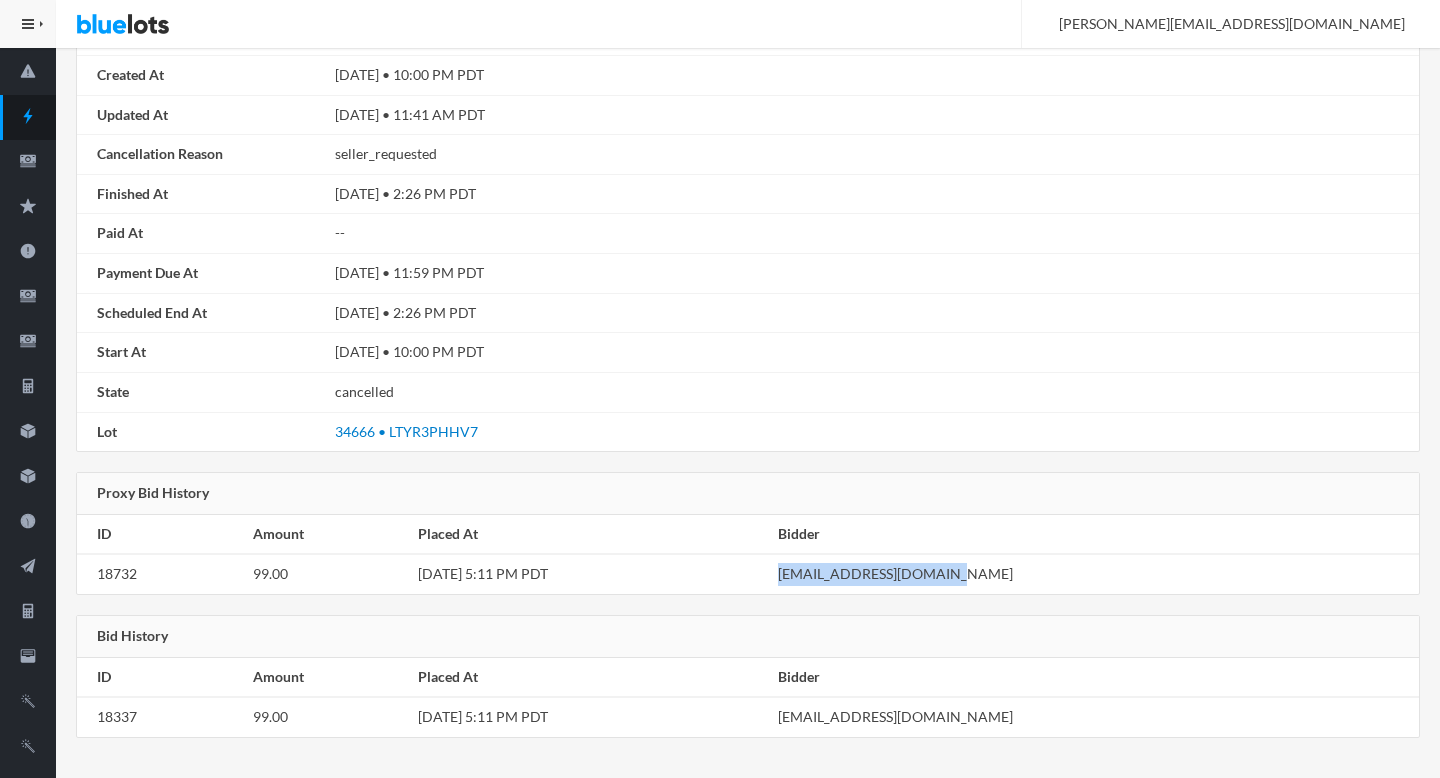 drag, startPoint x: 932, startPoint y: 572, endPoint x: 1086, endPoint y: 576, distance: 154.05194 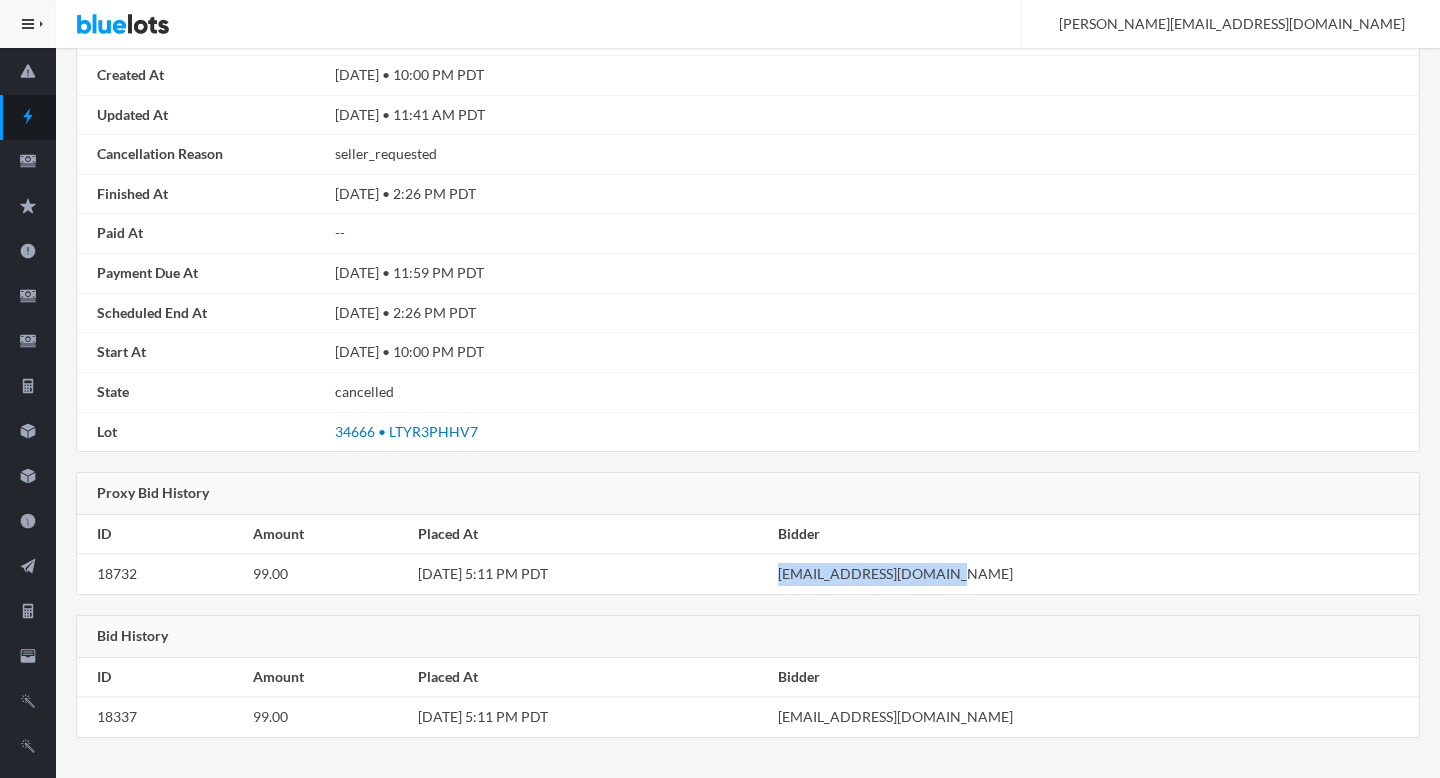 drag, startPoint x: 1084, startPoint y: 576, endPoint x: 911, endPoint y: 578, distance: 173.01157 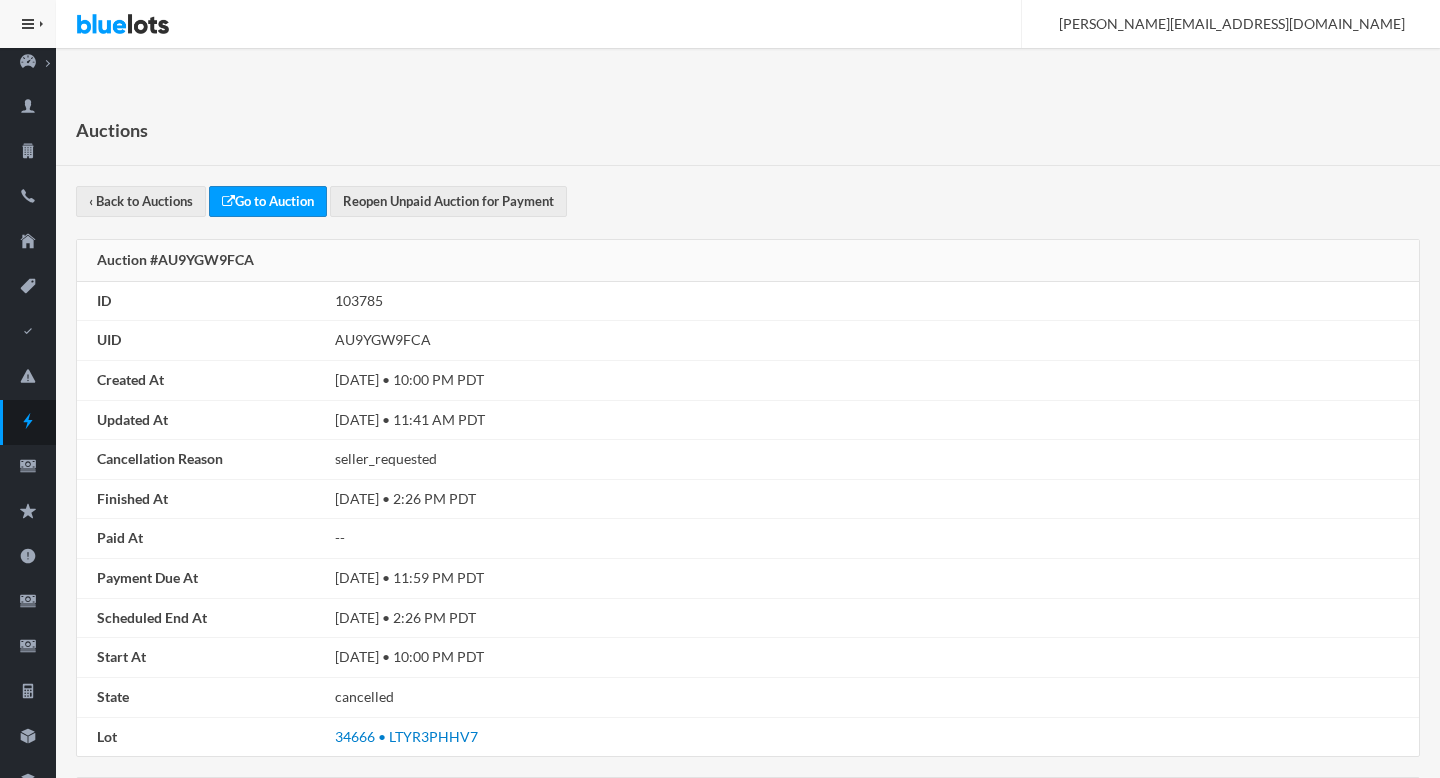 scroll, scrollTop: 0, scrollLeft: 0, axis: both 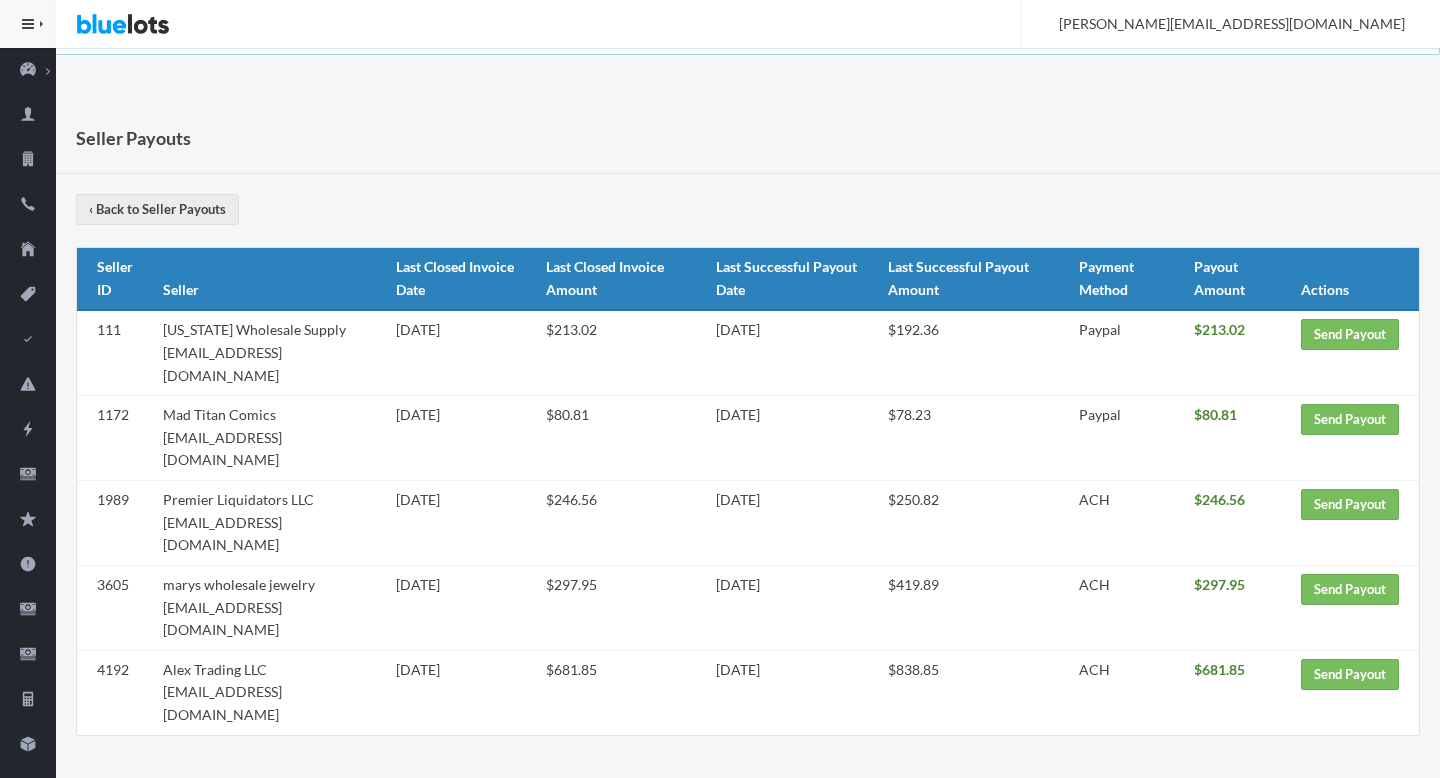 click on "Bluelots is for sale. If you are interested in purchasing the business, please contact us at [EMAIL_ADDRESS][DOMAIN_NAME].
HIDE MENU
Admin
Dashboard
Summary
Buyer Metrics
Lot Metrics
Auction Metrics
Sales Metrics
Seller Metrics
Buyers
Sellers
Phone Numbers
Addresses
Lots
Lot Approval
Listing Reports
Auctions
Orders
Buyer Feedback" at bounding box center (720, 389) 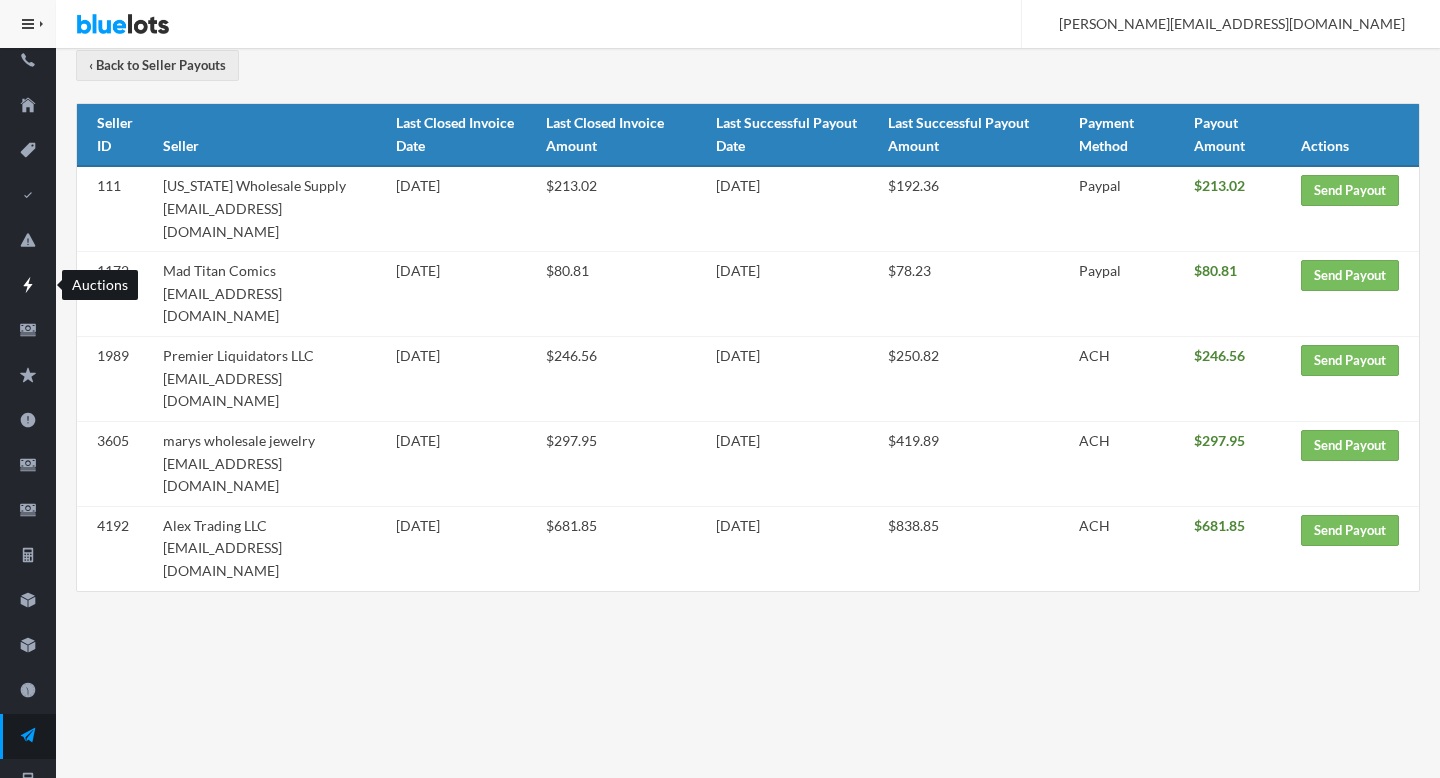 scroll, scrollTop: 305, scrollLeft: 0, axis: vertical 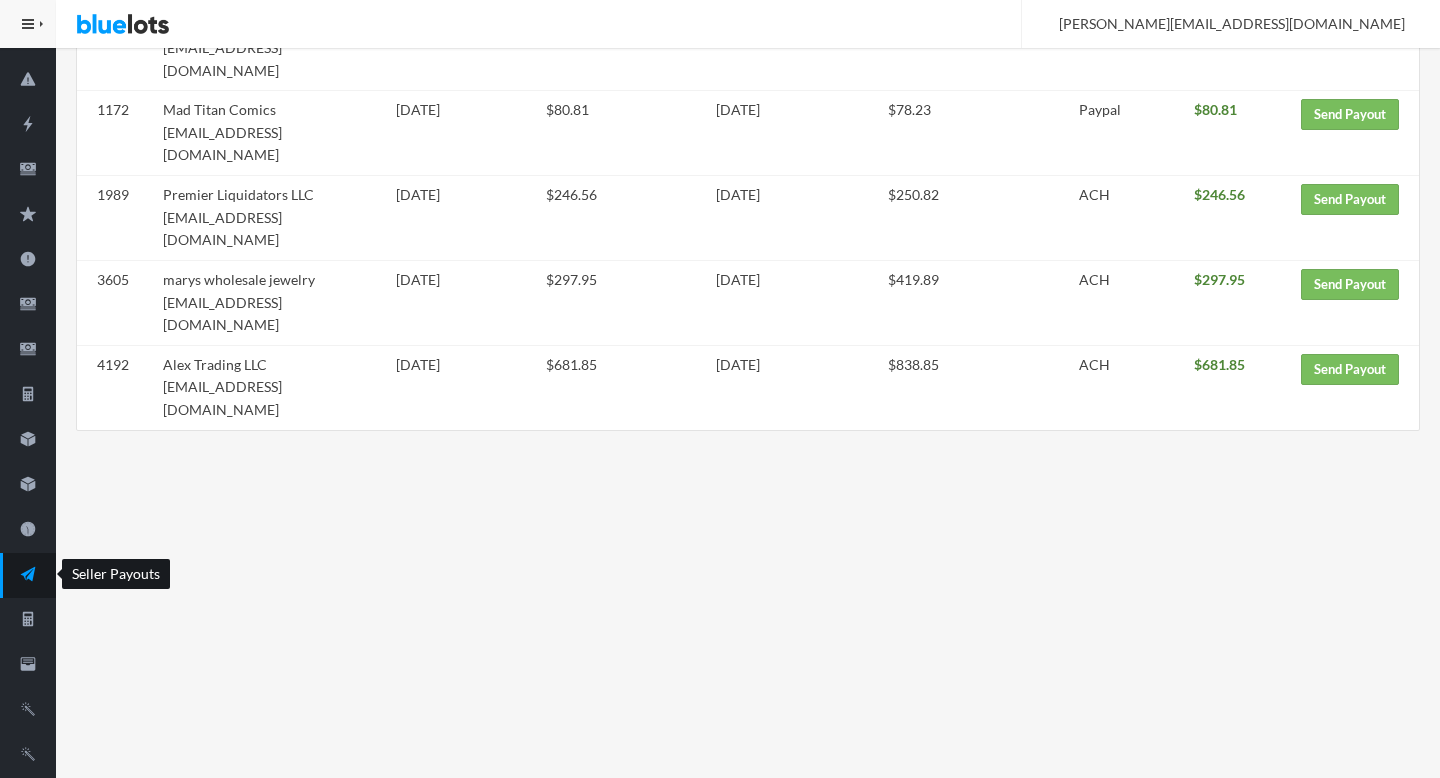 click 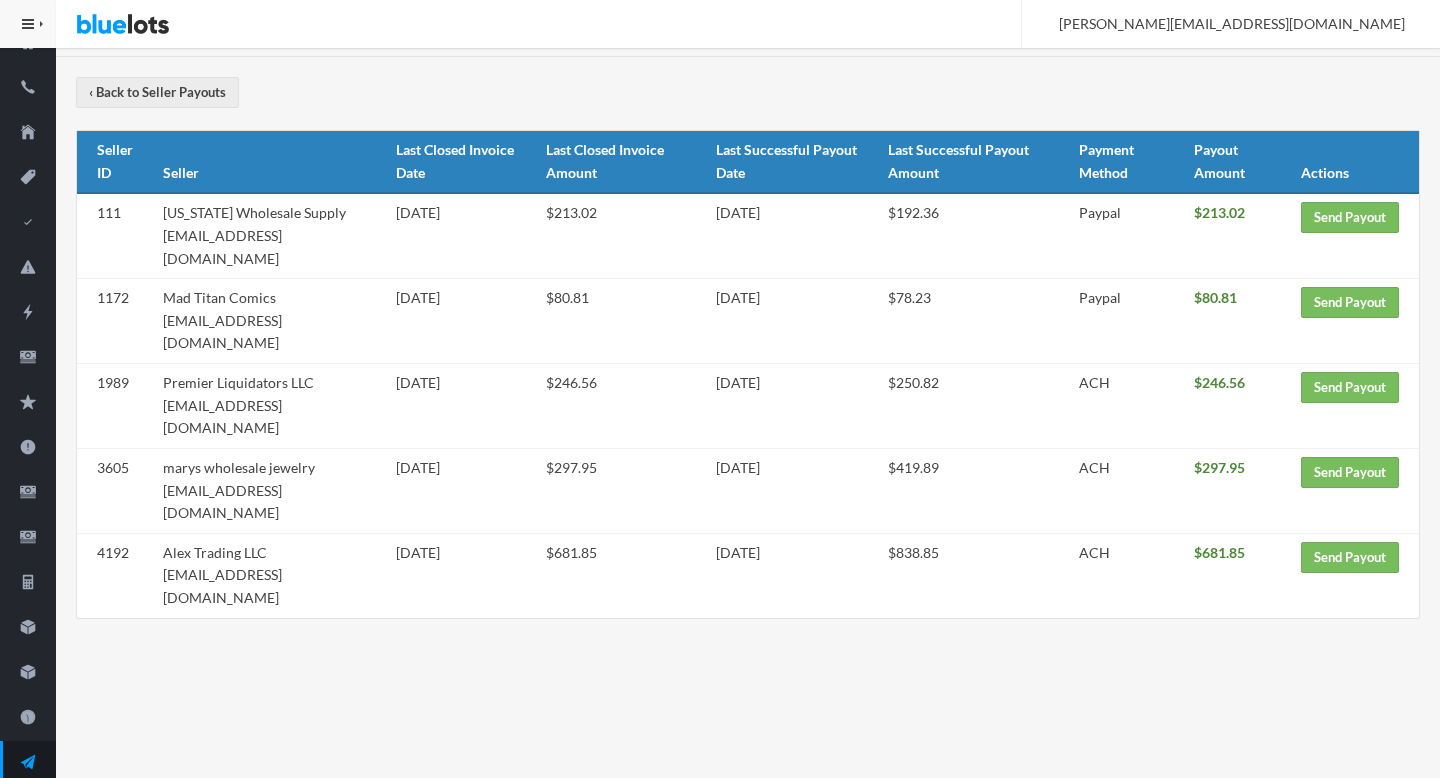 scroll, scrollTop: 129, scrollLeft: 0, axis: vertical 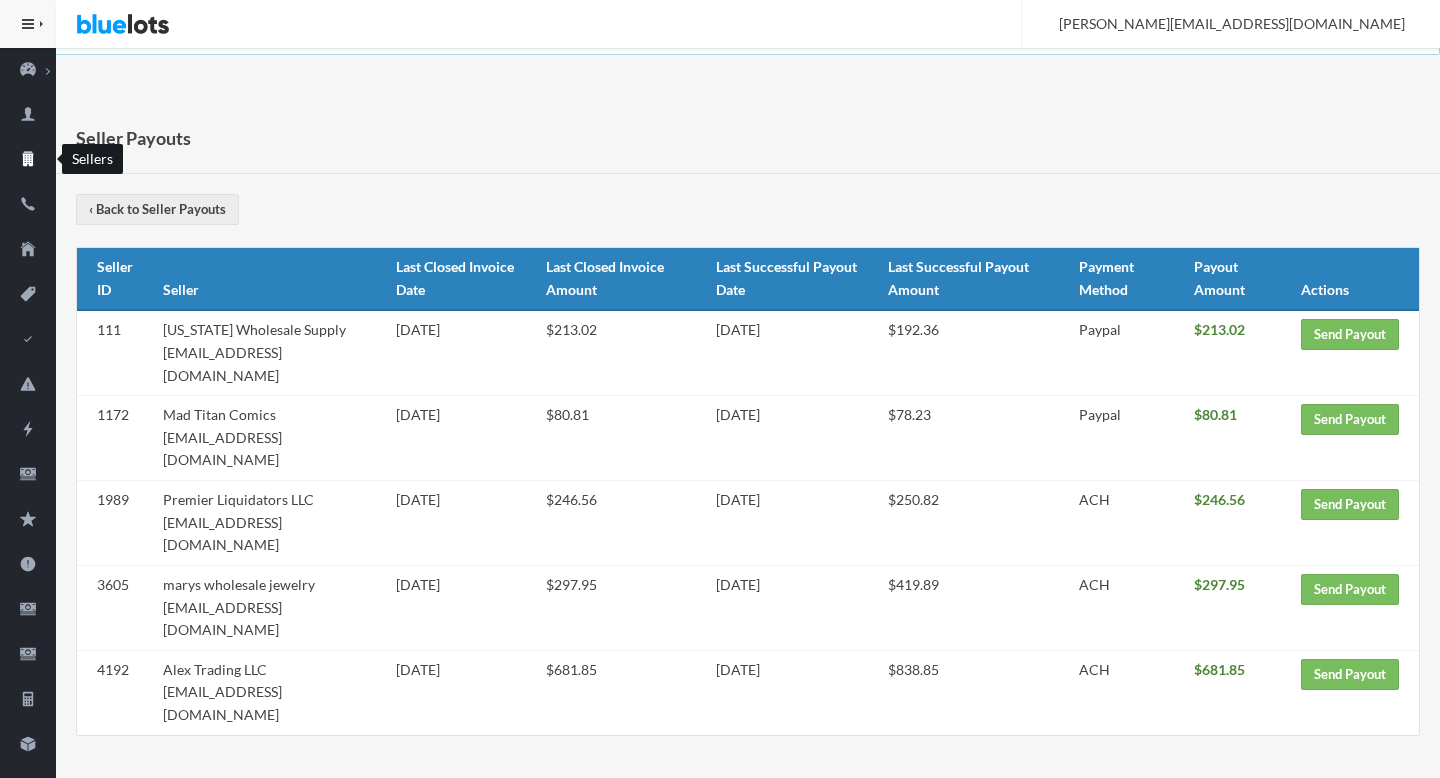 click on "Sellers" at bounding box center [28, 160] 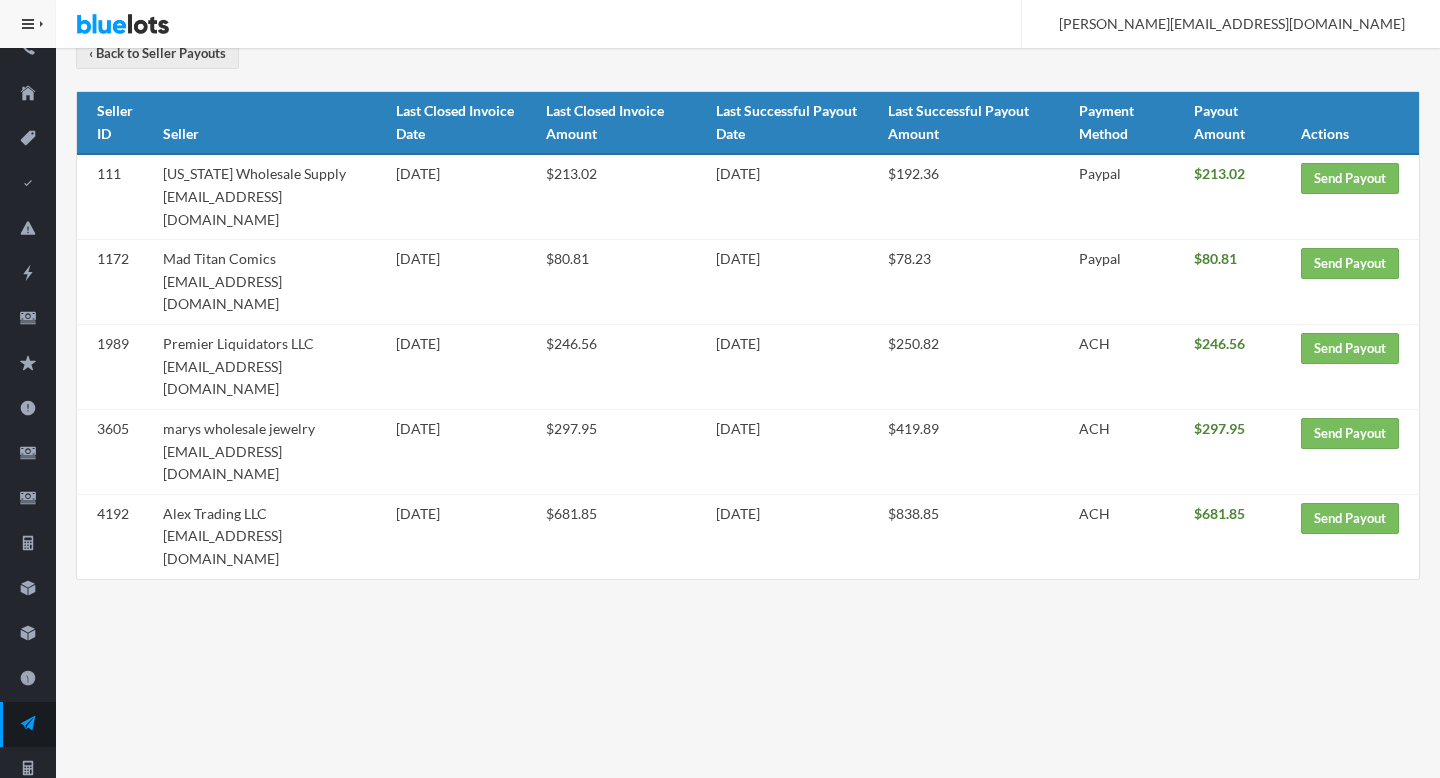 scroll, scrollTop: 23, scrollLeft: 0, axis: vertical 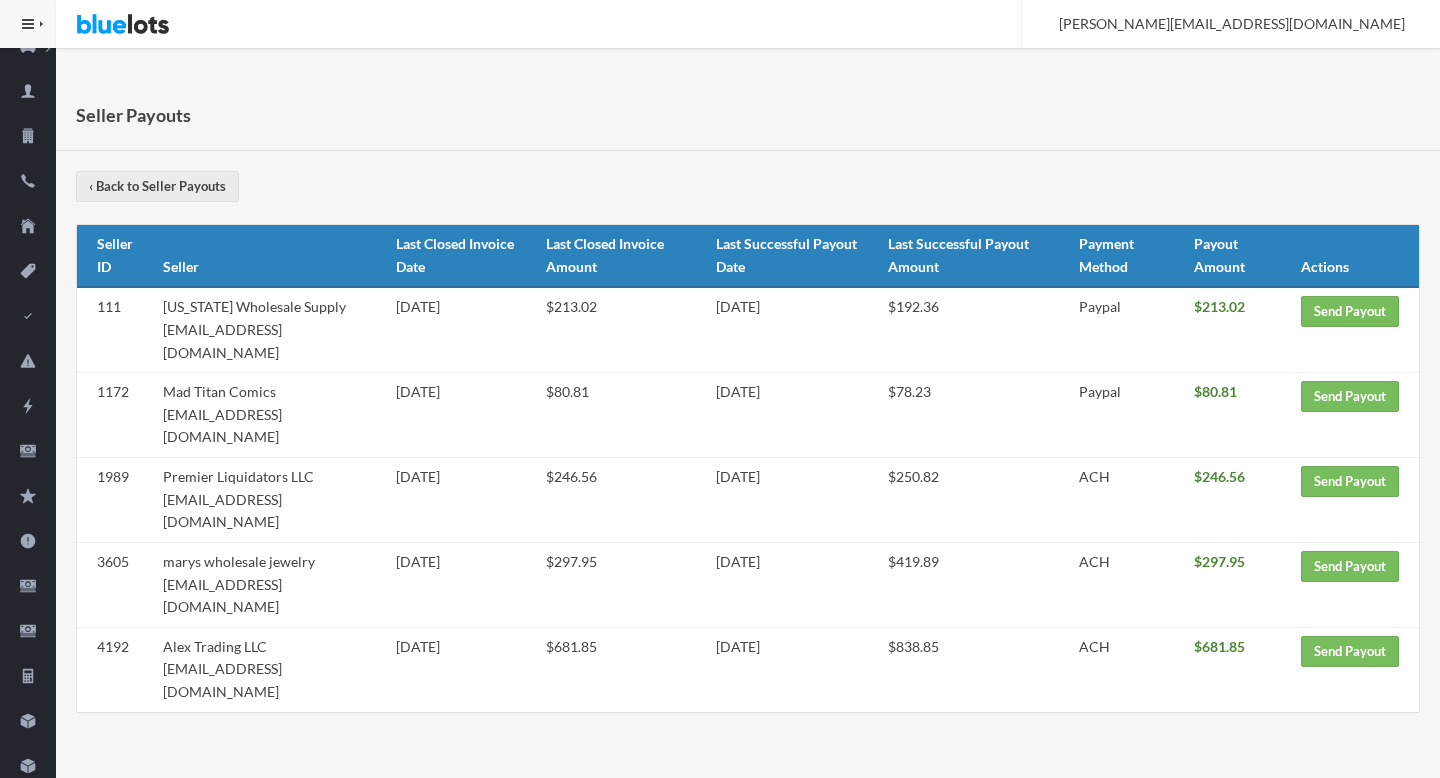 click on "Alex Trading LLC alextrading.b2b@gmail.com" at bounding box center (271, 669) 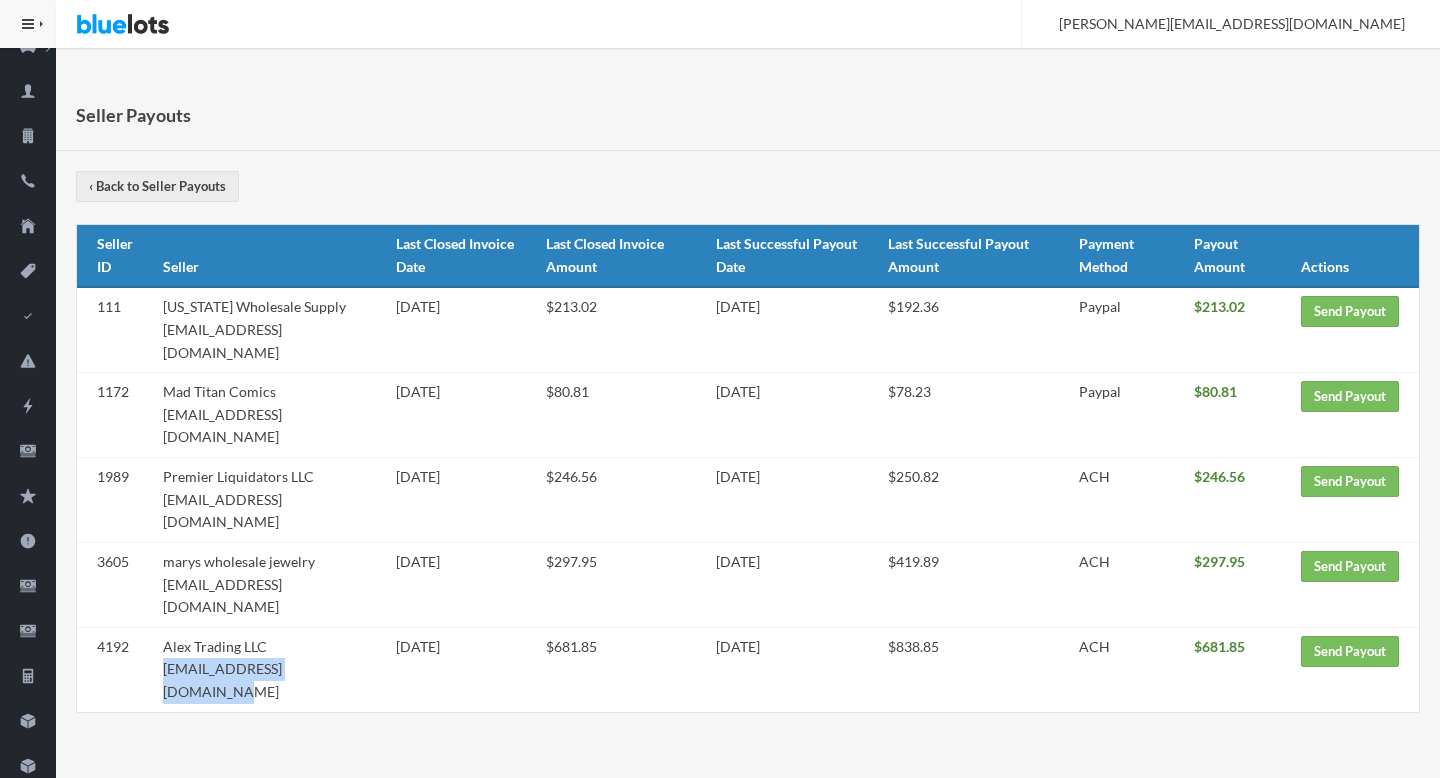 drag, startPoint x: 314, startPoint y: 584, endPoint x: 180, endPoint y: 582, distance: 134.01492 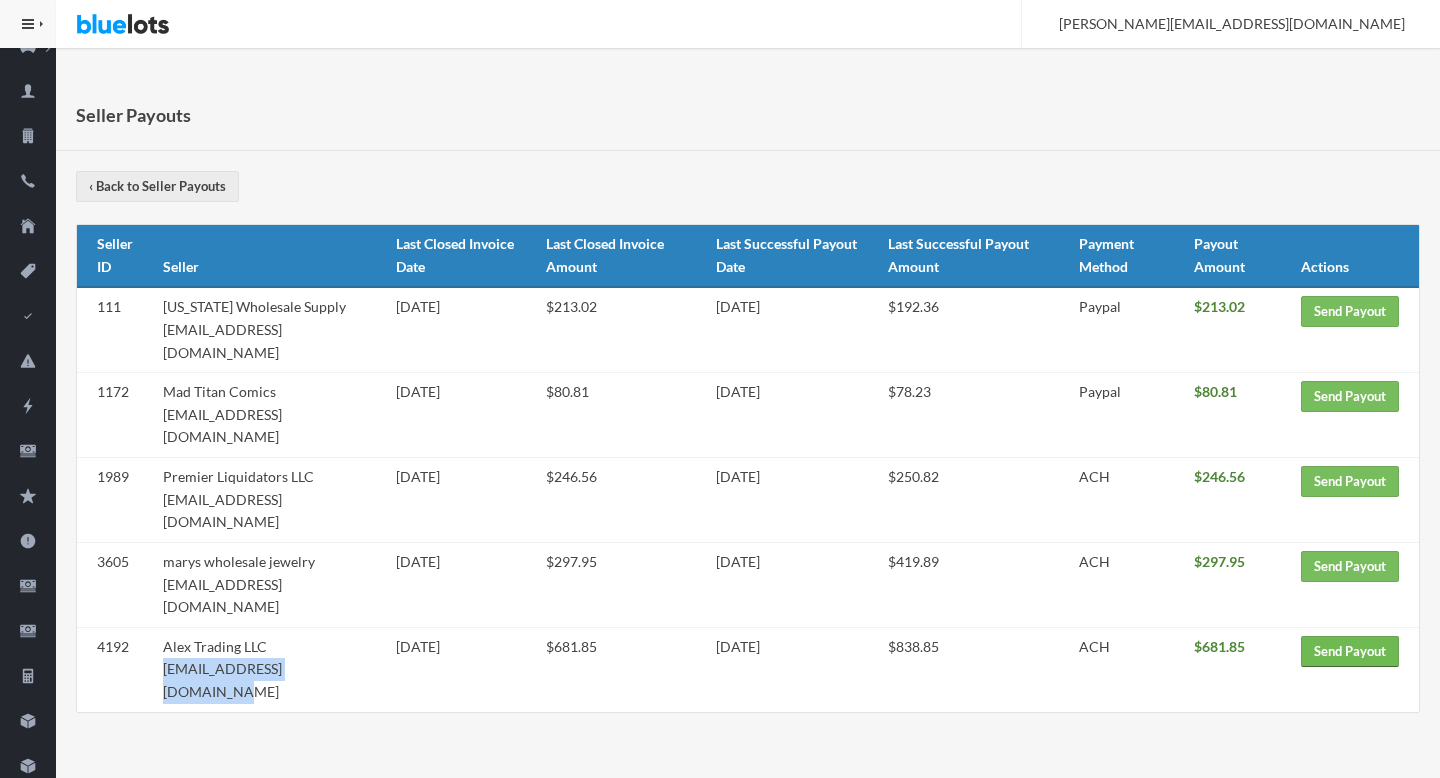 click on "Send Payout" at bounding box center [1350, 651] 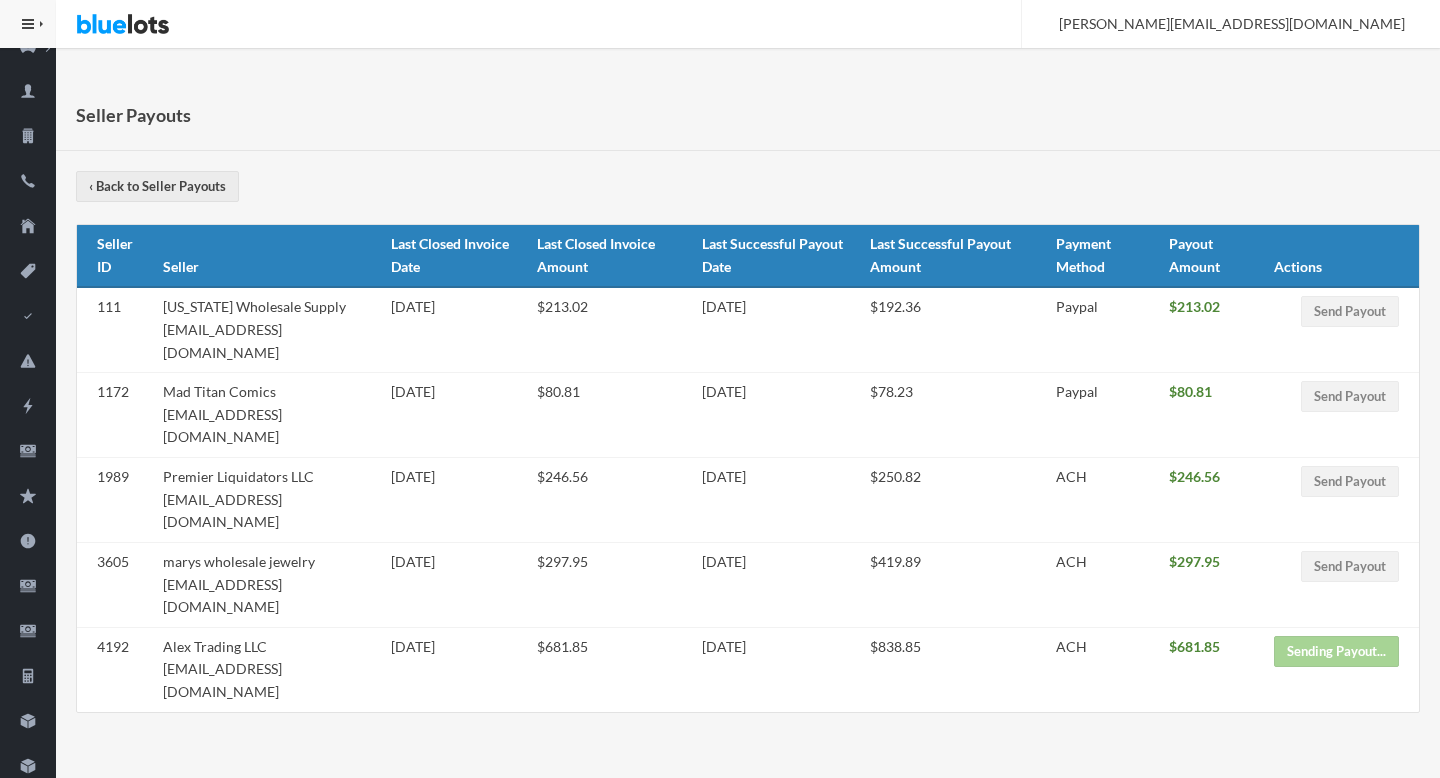 click on "marys wholesale jewelry marygemsjewelry@yahoo.com" at bounding box center [269, 584] 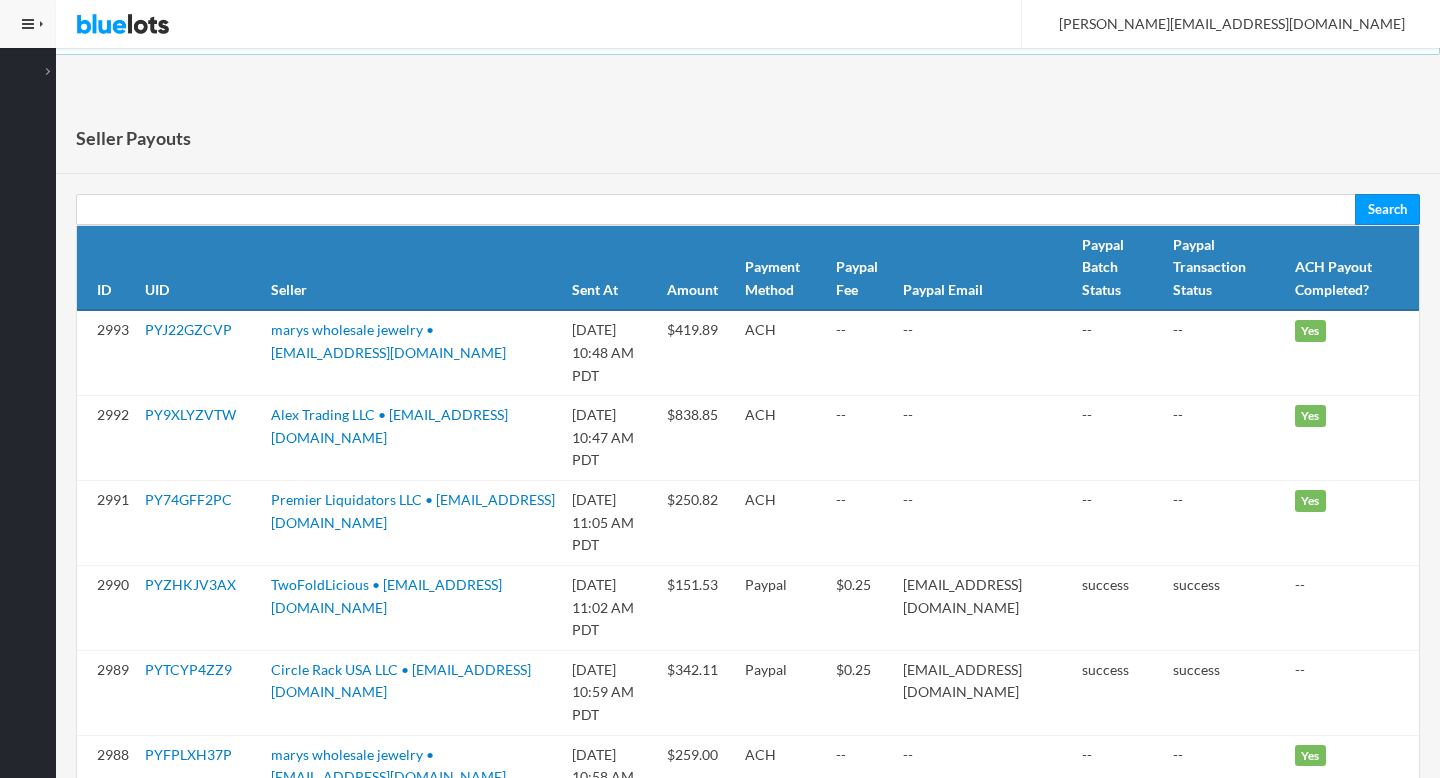 scroll, scrollTop: 70, scrollLeft: 0, axis: vertical 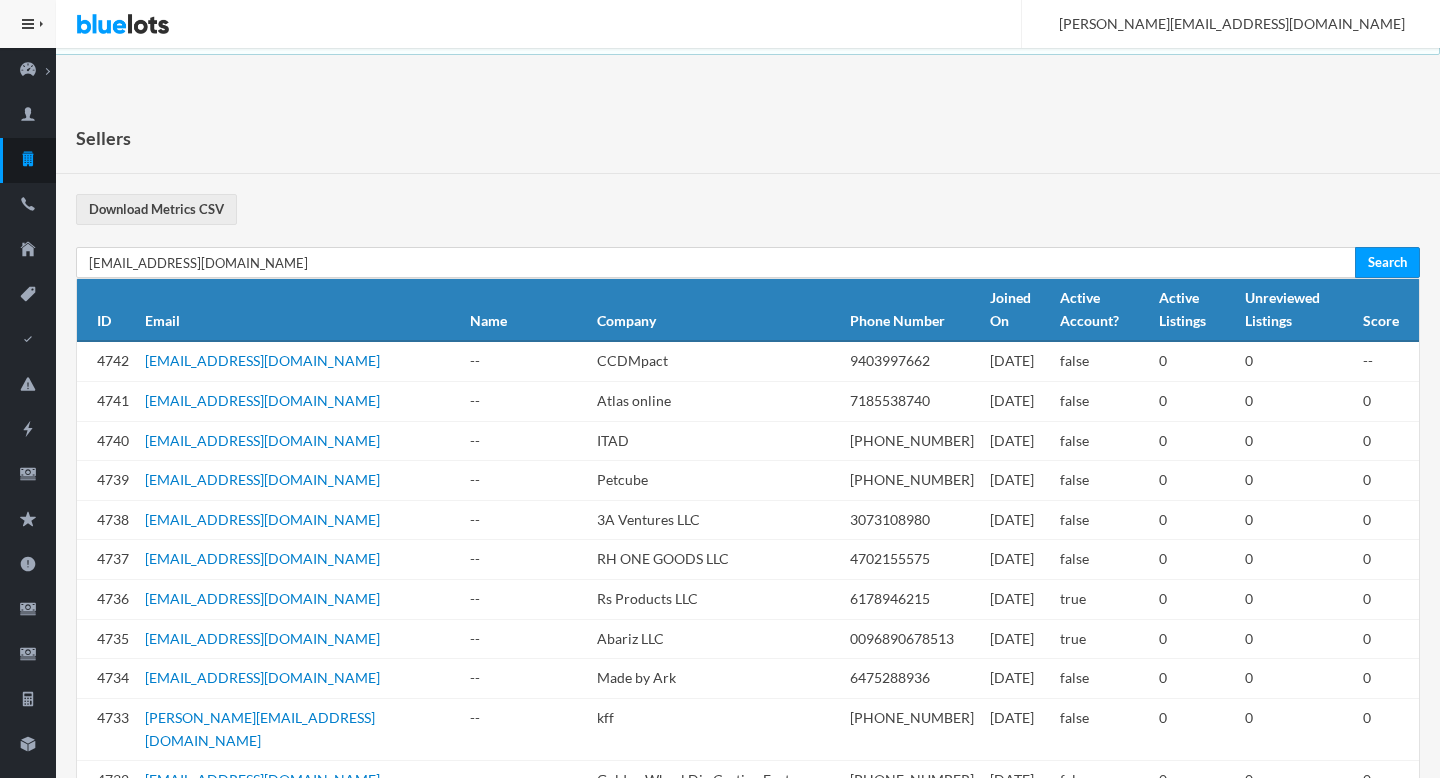type on "[EMAIL_ADDRESS][DOMAIN_NAME]" 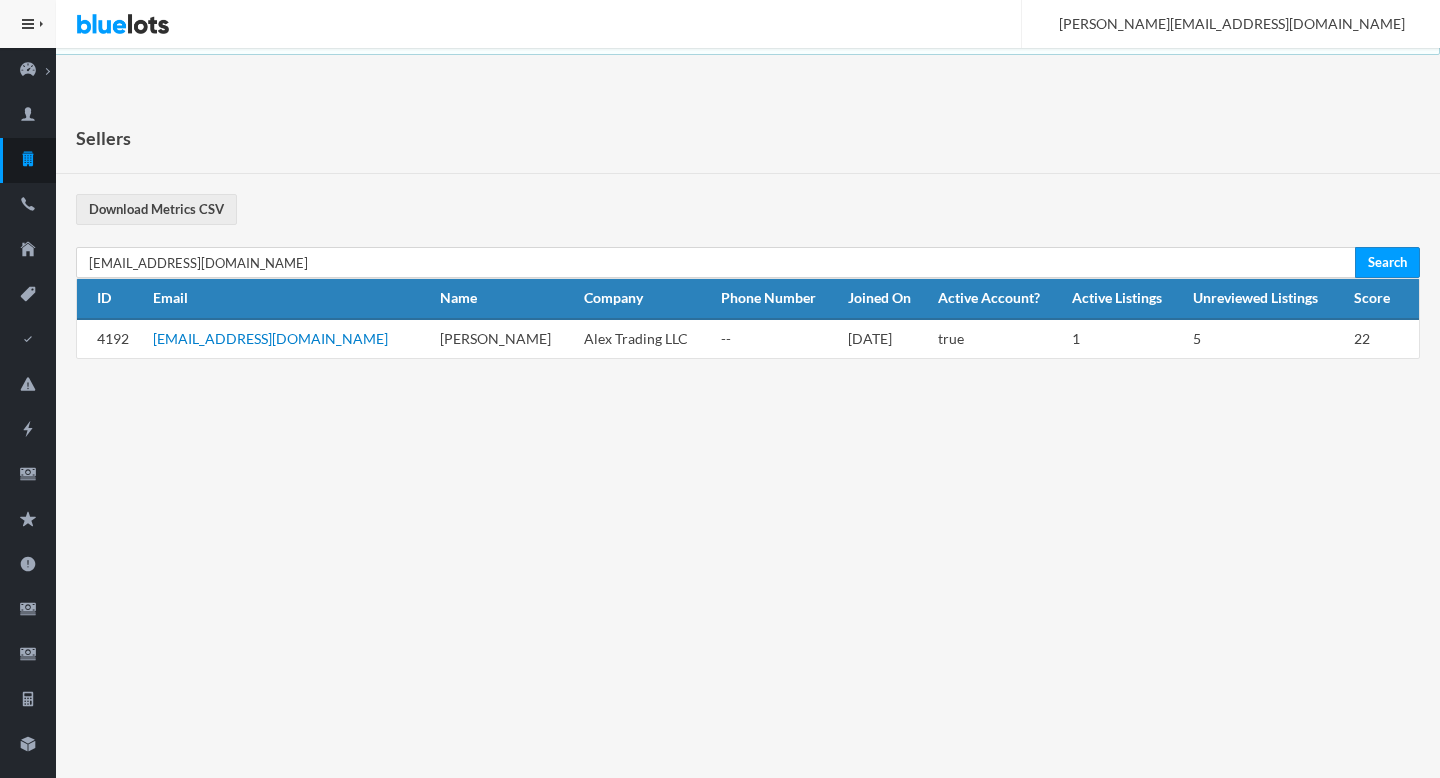 scroll, scrollTop: 0, scrollLeft: 0, axis: both 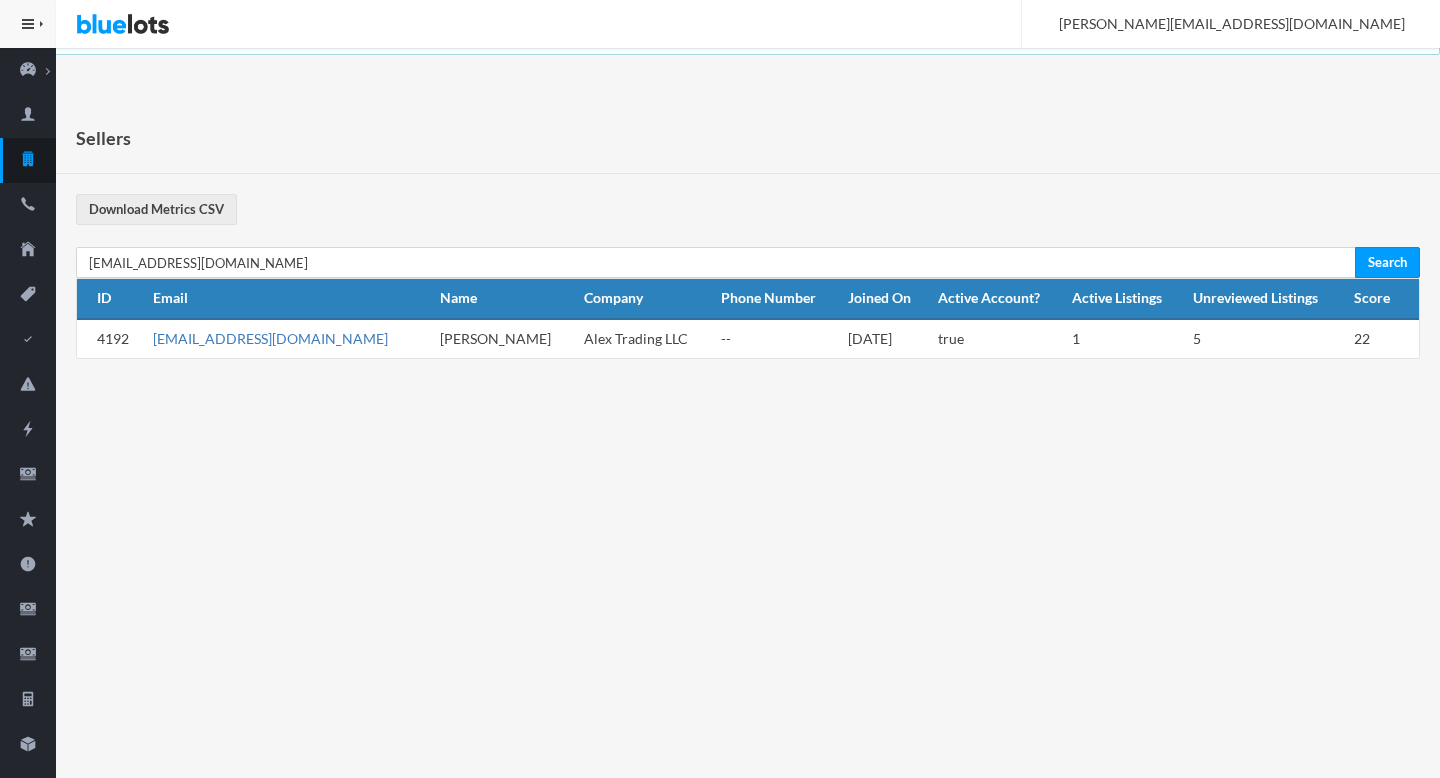 click on "[EMAIL_ADDRESS][DOMAIN_NAME]" at bounding box center [270, 338] 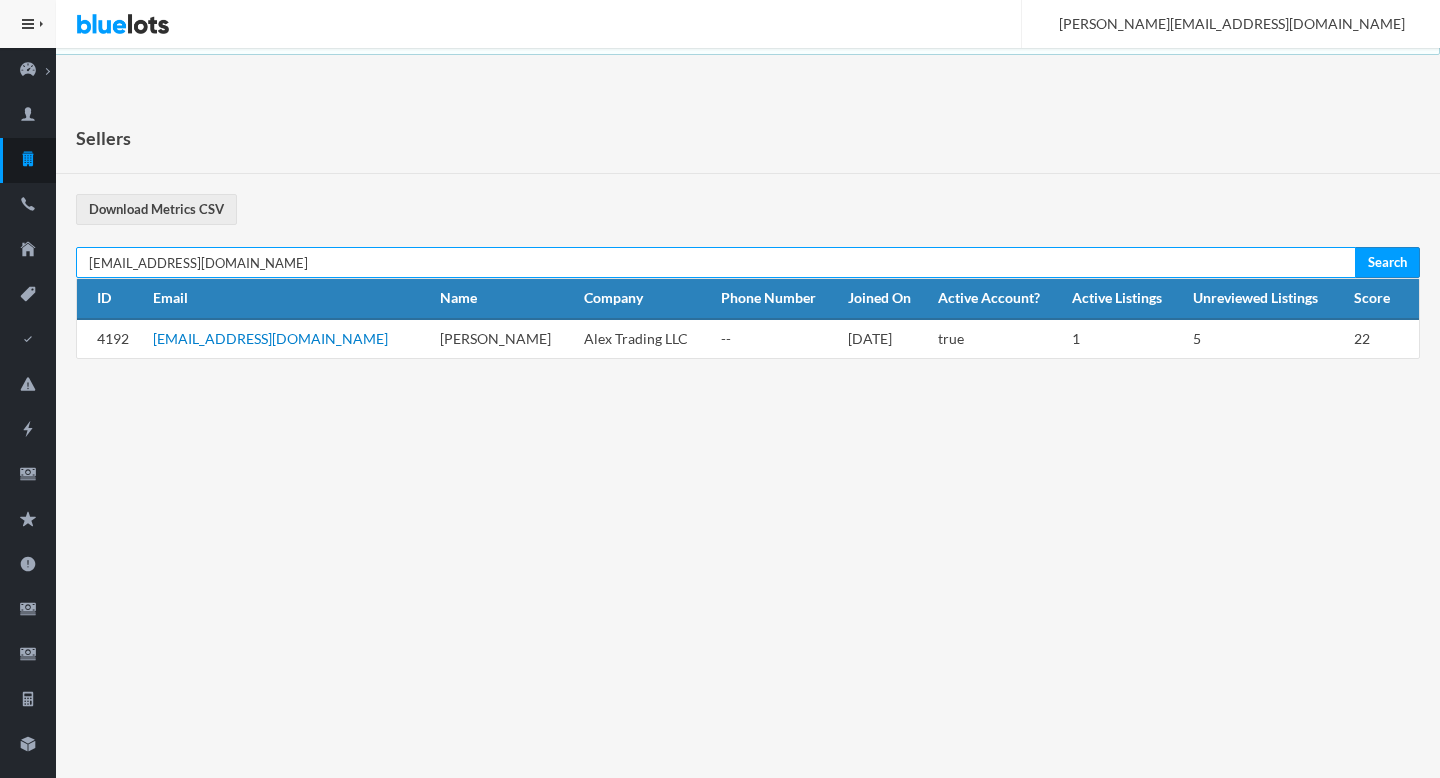click on "[EMAIL_ADDRESS][DOMAIN_NAME]" at bounding box center (716, 262) 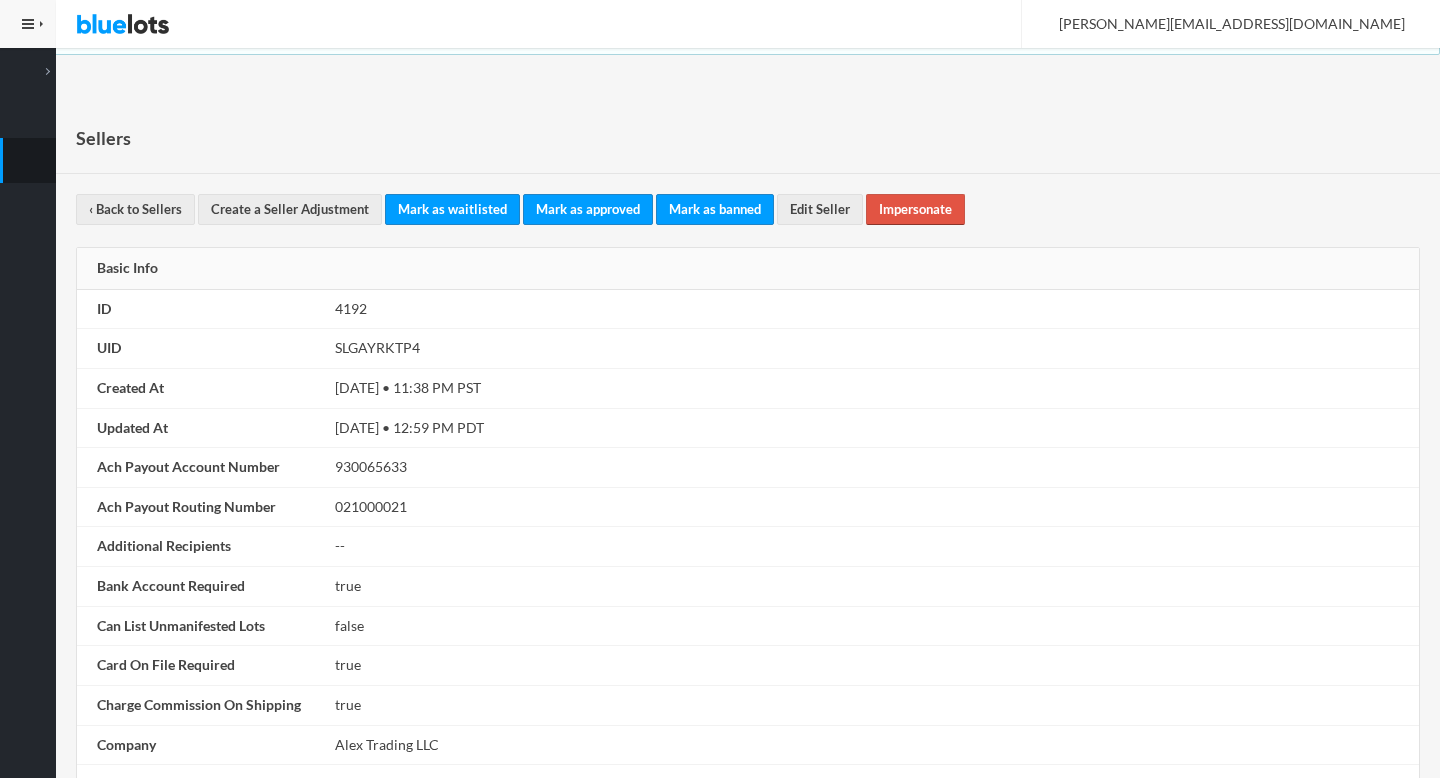 scroll, scrollTop: 0, scrollLeft: 0, axis: both 